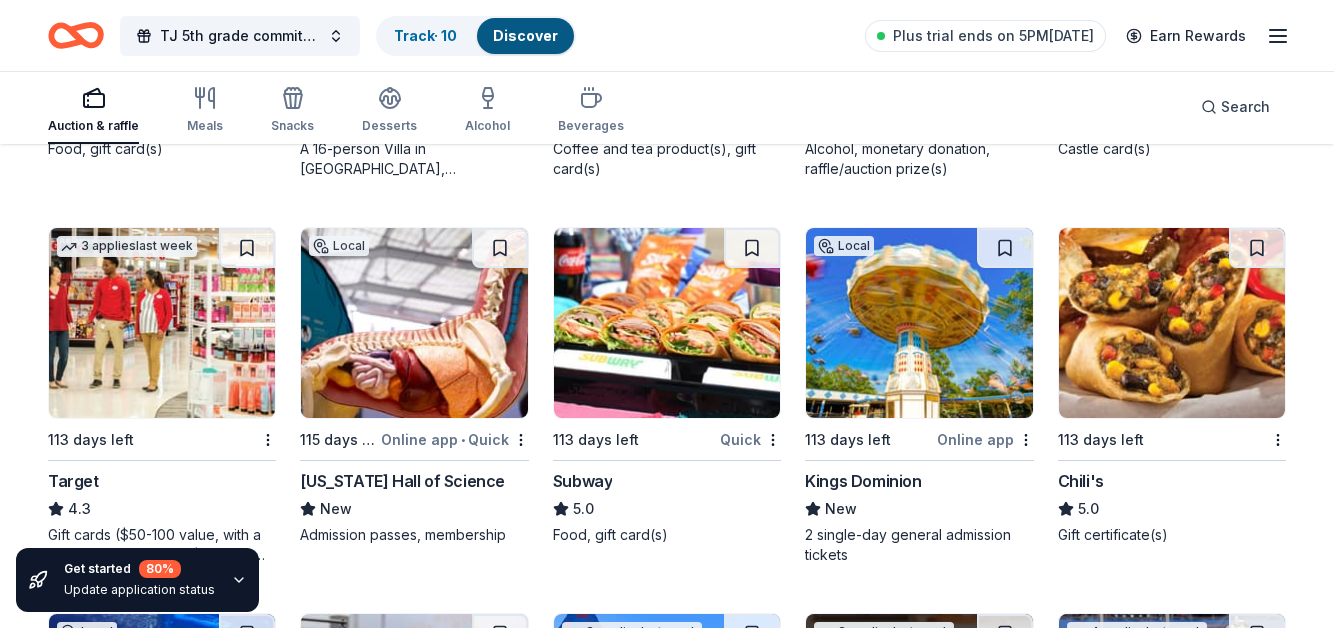 scroll, scrollTop: 10889, scrollLeft: 0, axis: vertical 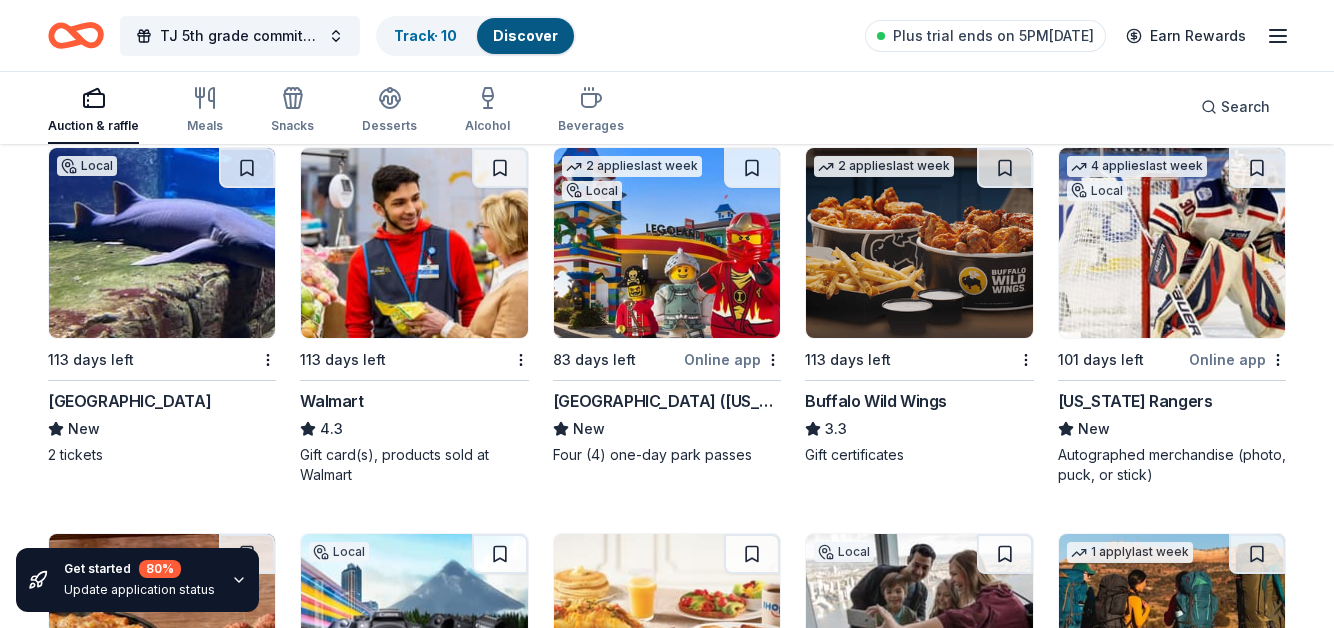 click at bounding box center [919, 243] 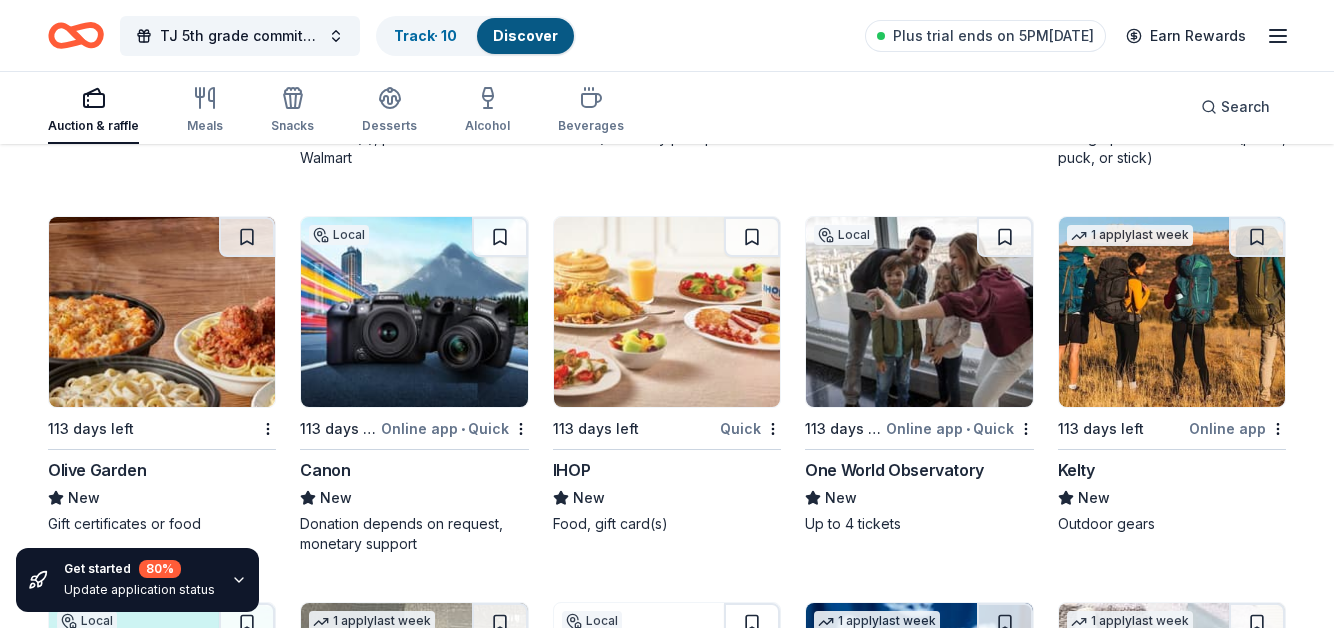 scroll, scrollTop: 11671, scrollLeft: 0, axis: vertical 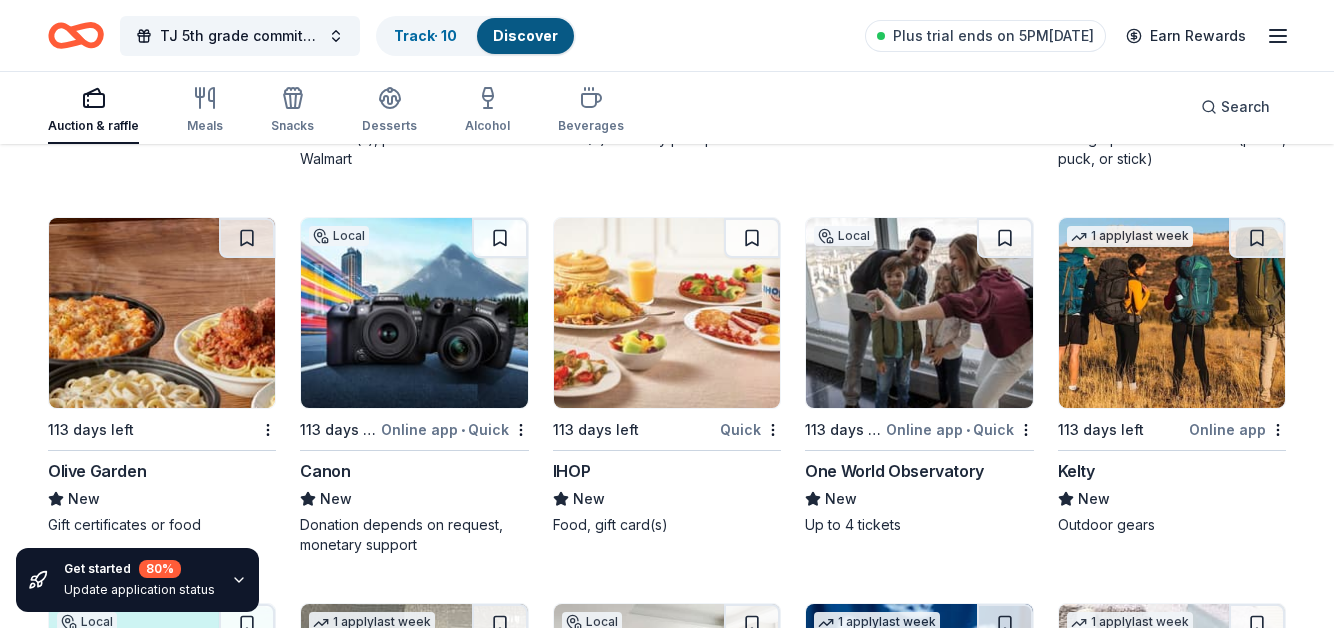 click at bounding box center [667, 313] 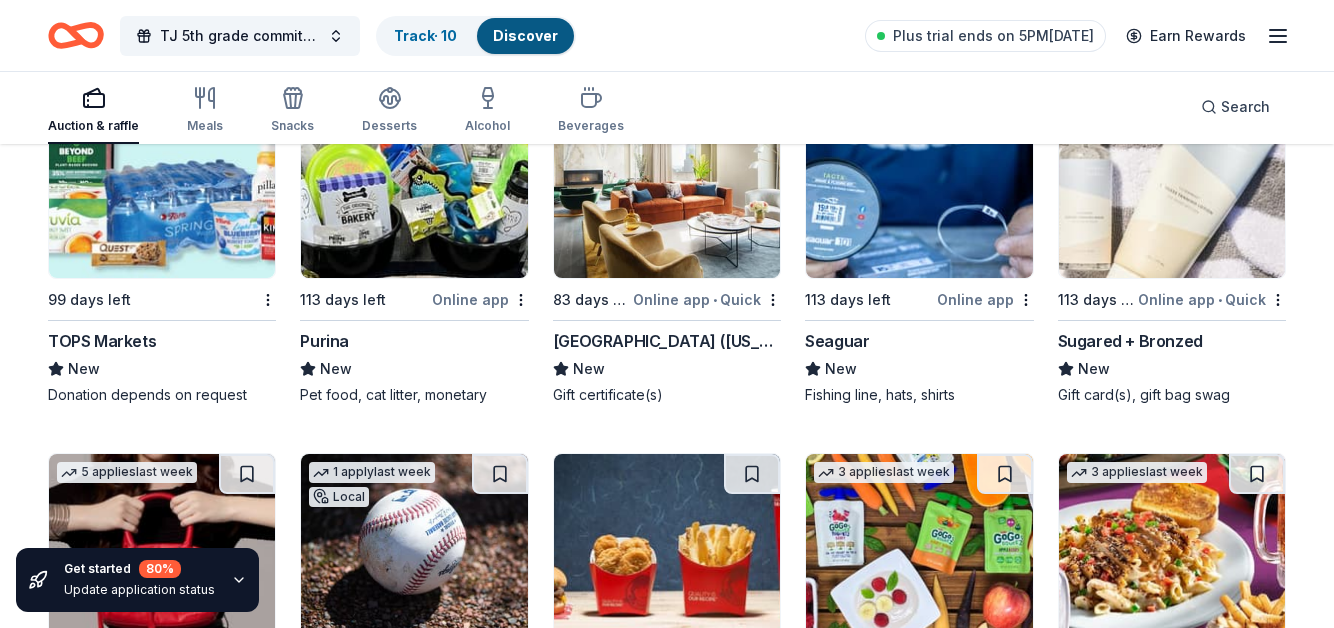 scroll, scrollTop: 12185, scrollLeft: 0, axis: vertical 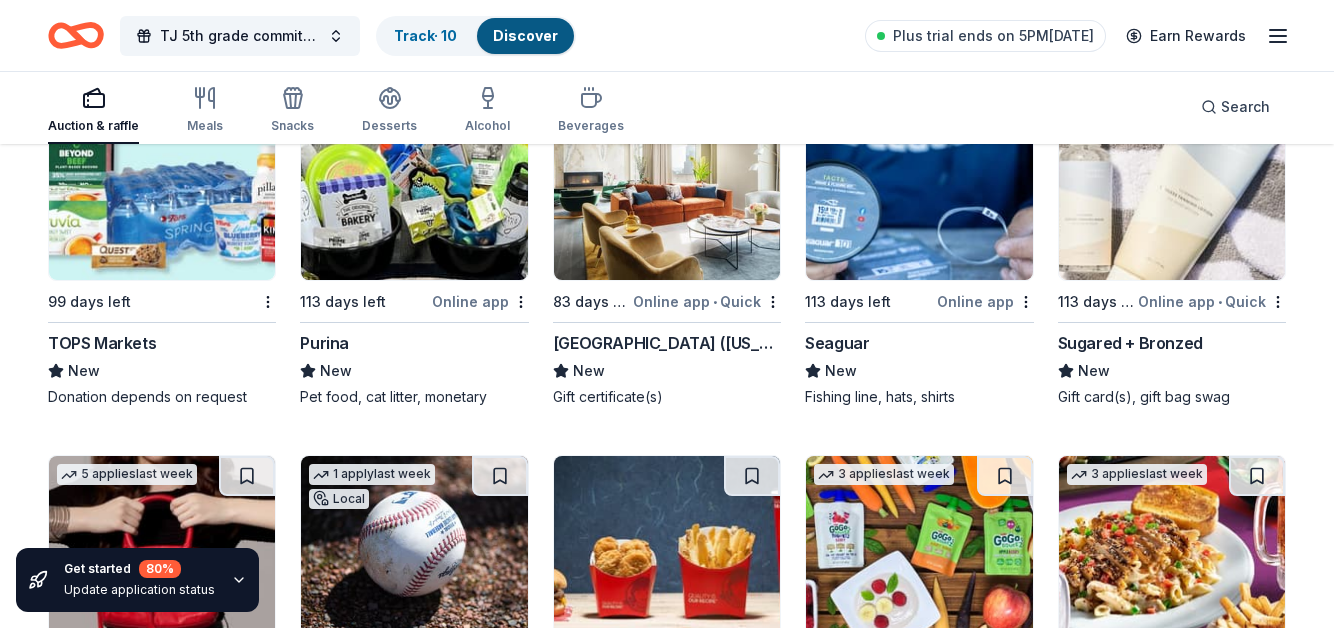 click at bounding box center [414, 185] 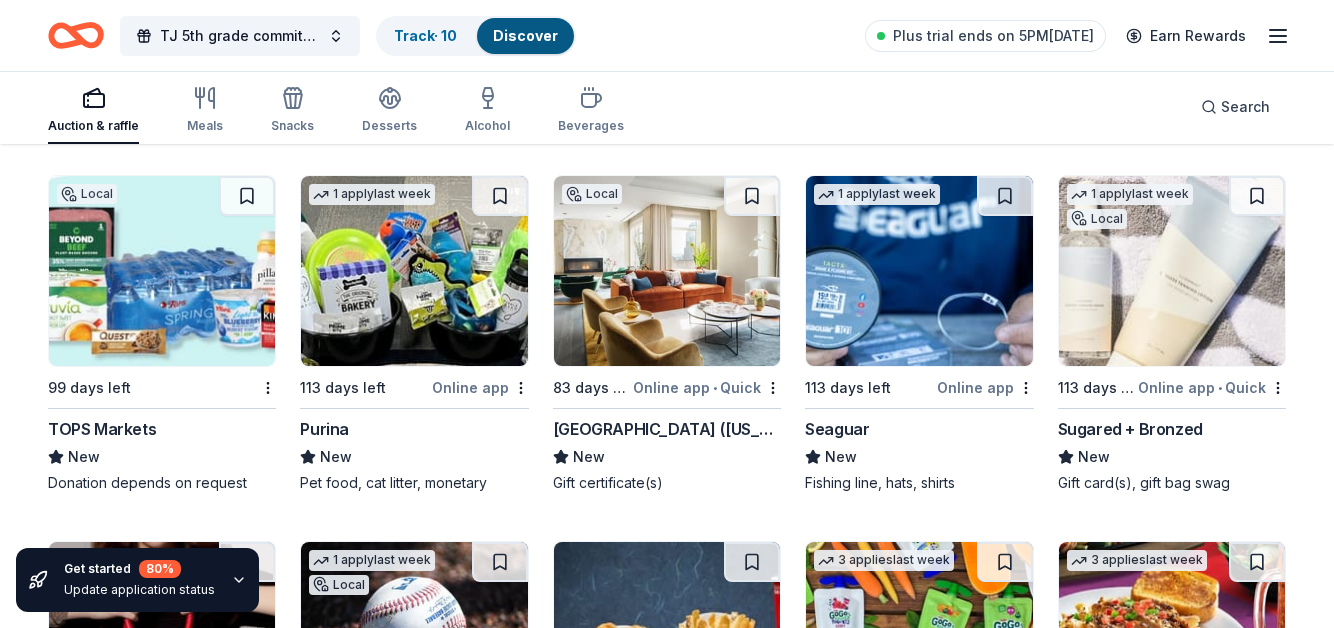scroll, scrollTop: 12100, scrollLeft: 0, axis: vertical 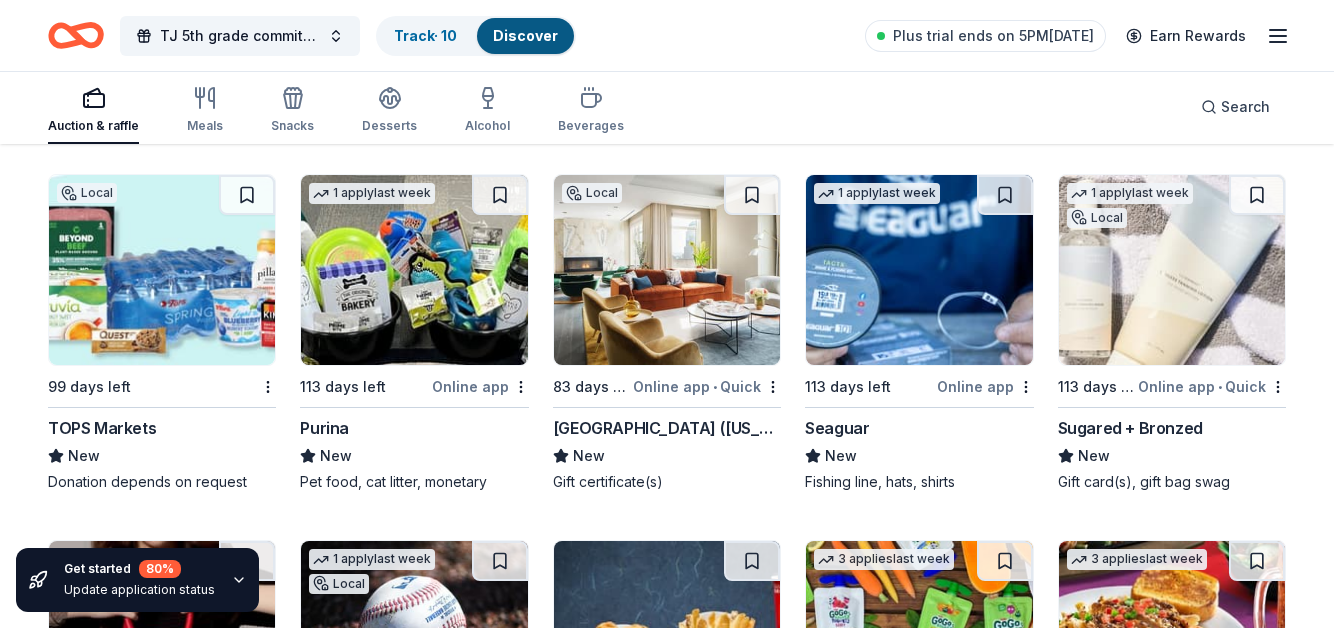 click at bounding box center (667, 270) 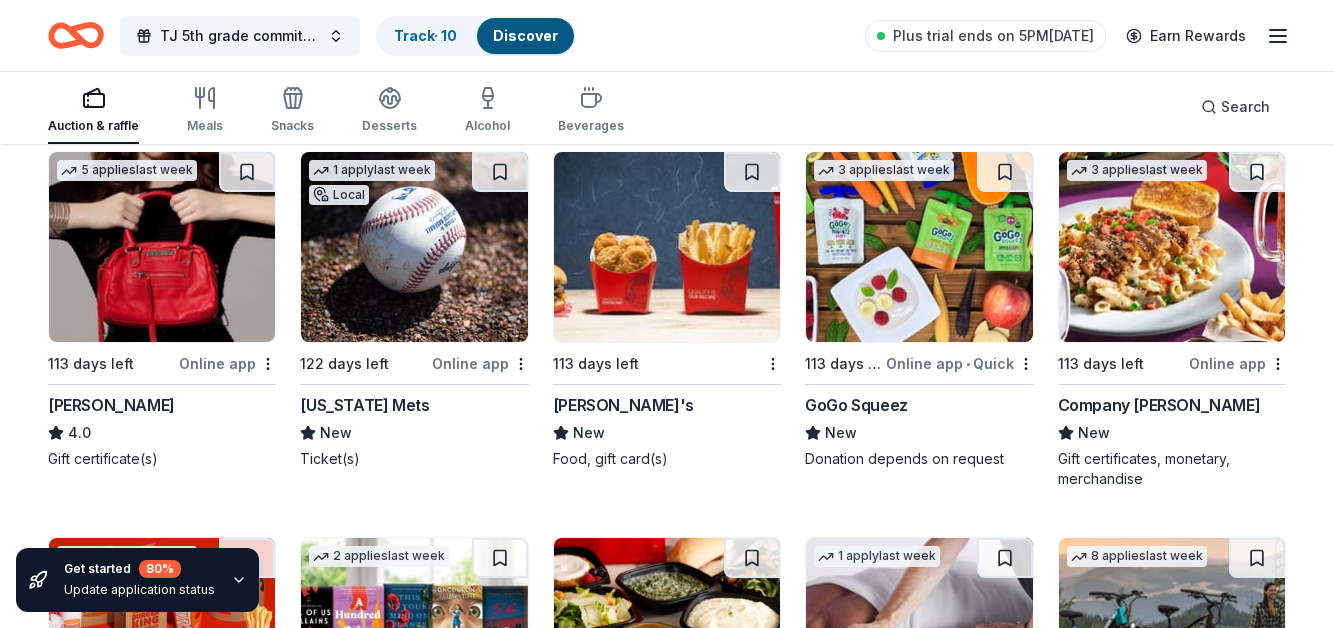scroll, scrollTop: 12486, scrollLeft: 0, axis: vertical 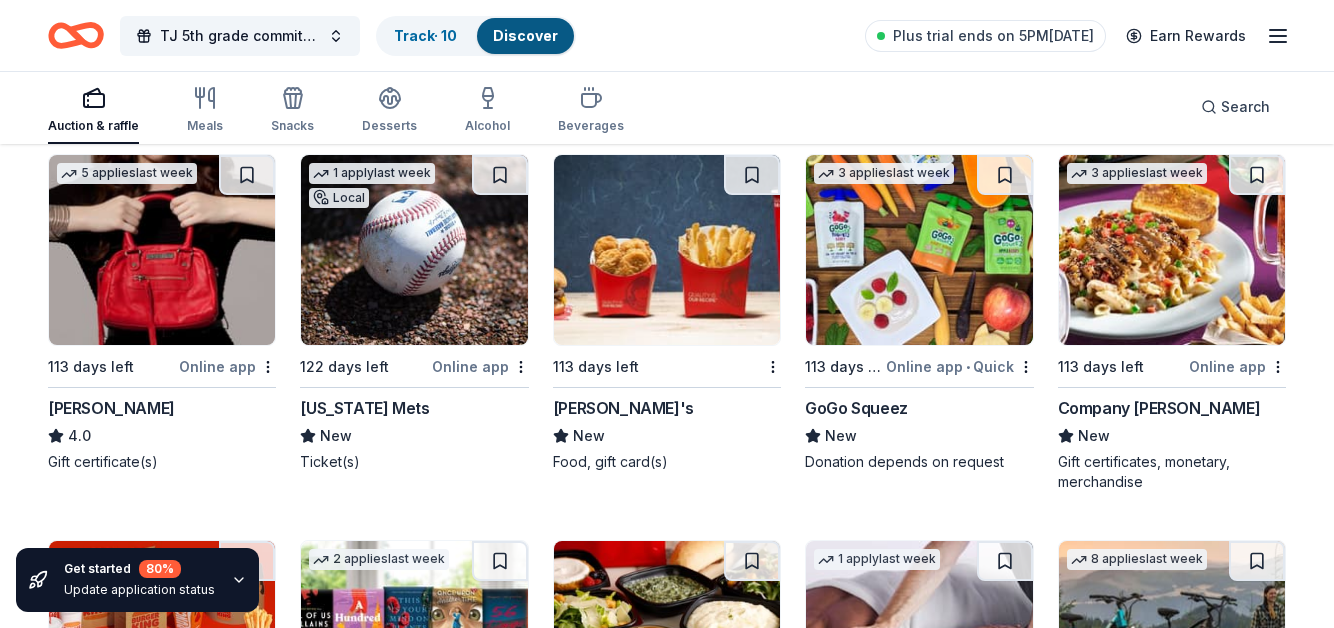 click at bounding box center [414, 250] 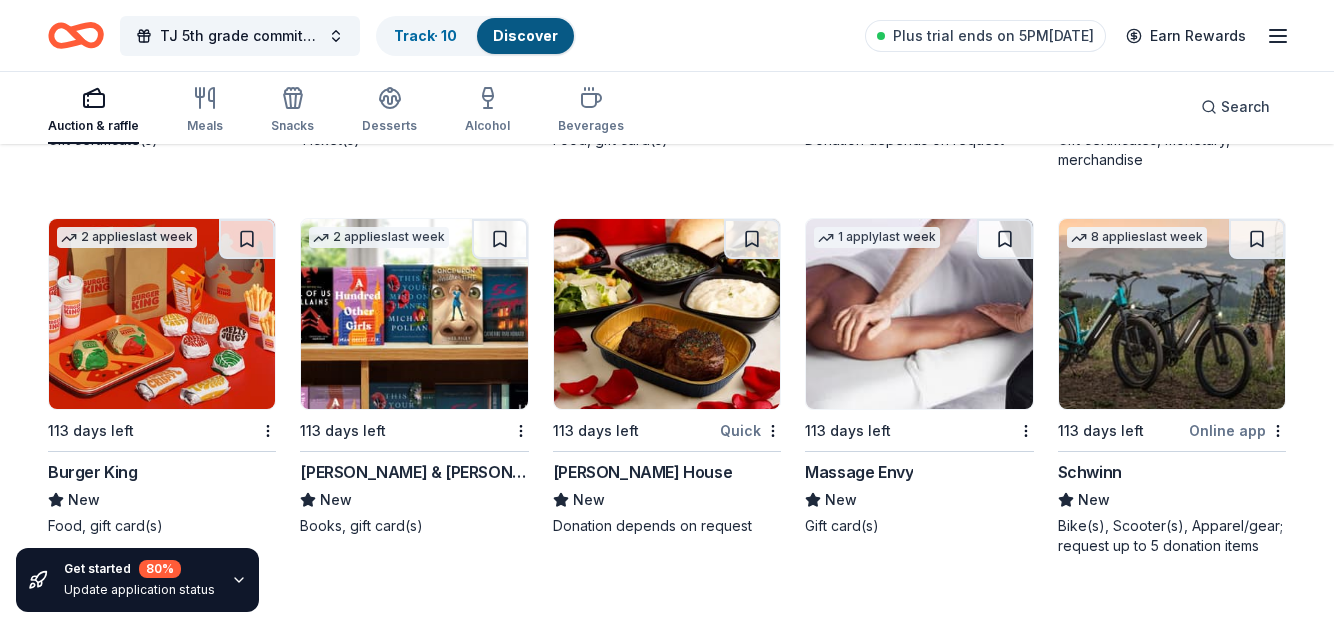 scroll, scrollTop: 12896, scrollLeft: 0, axis: vertical 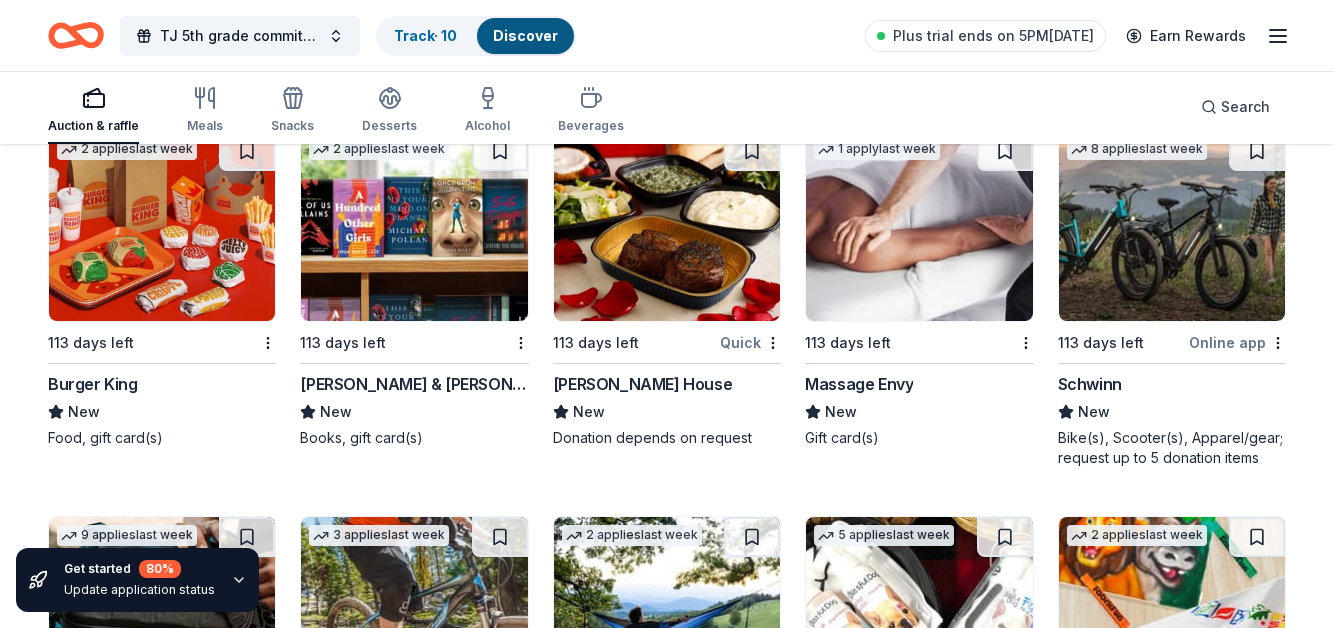 click at bounding box center (414, 226) 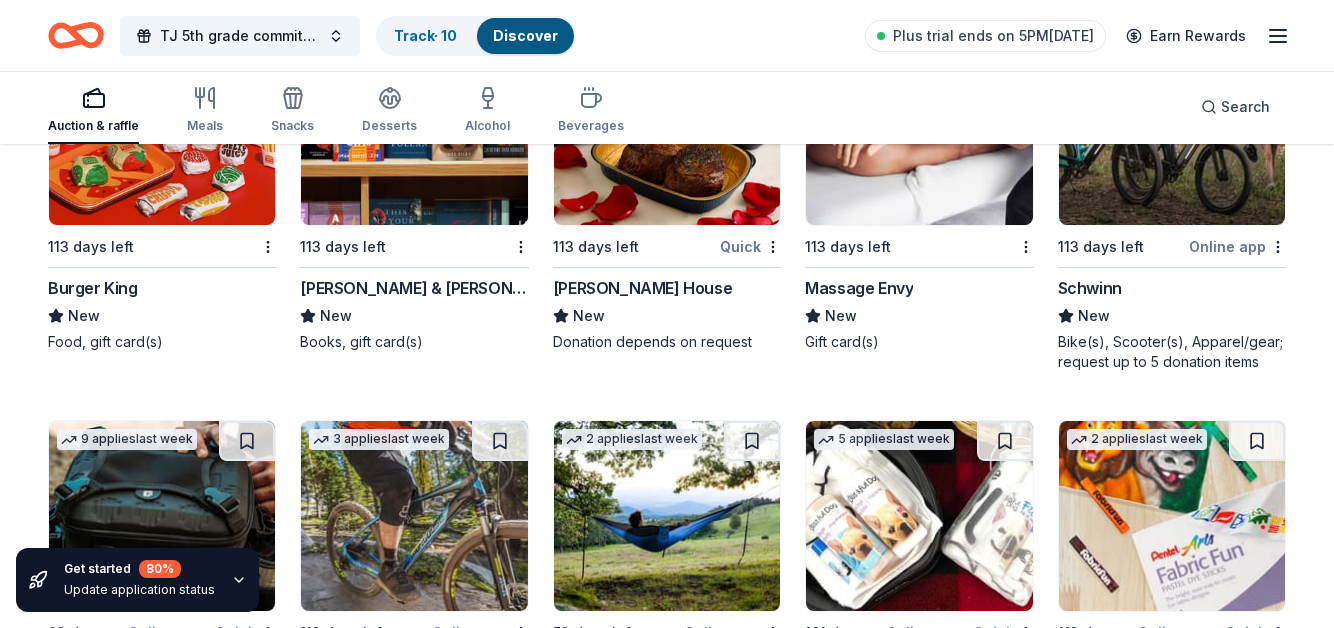 scroll, scrollTop: 12843, scrollLeft: 0, axis: vertical 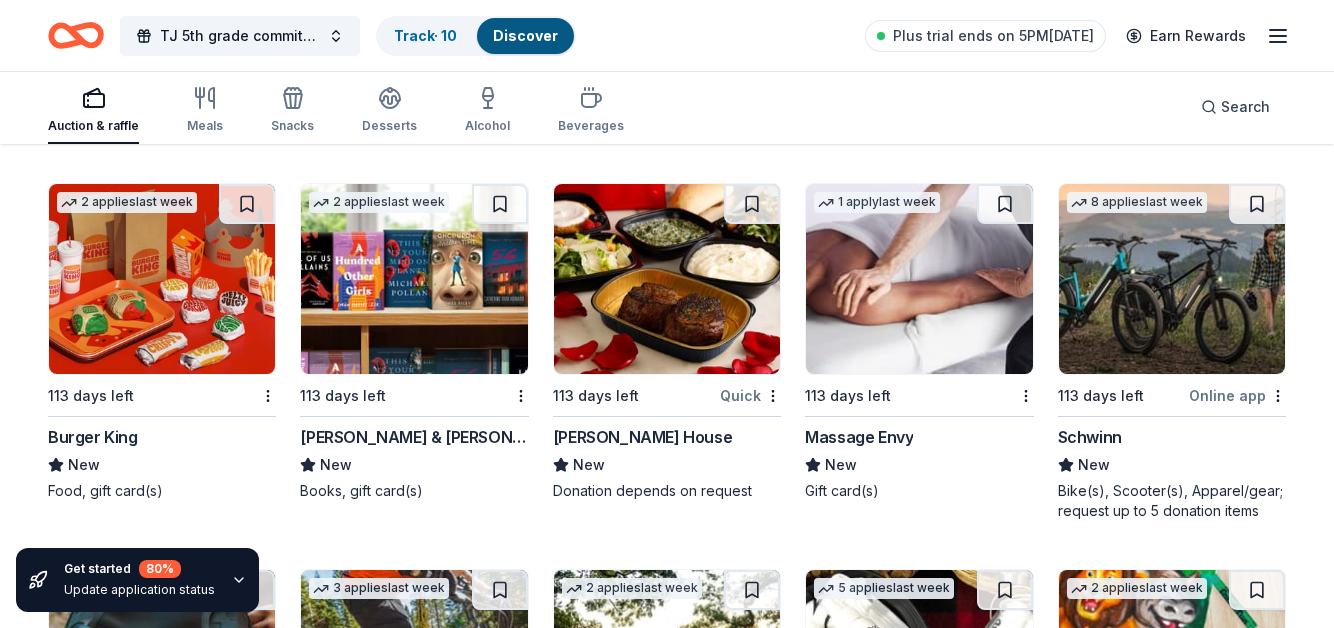 click at bounding box center [919, 279] 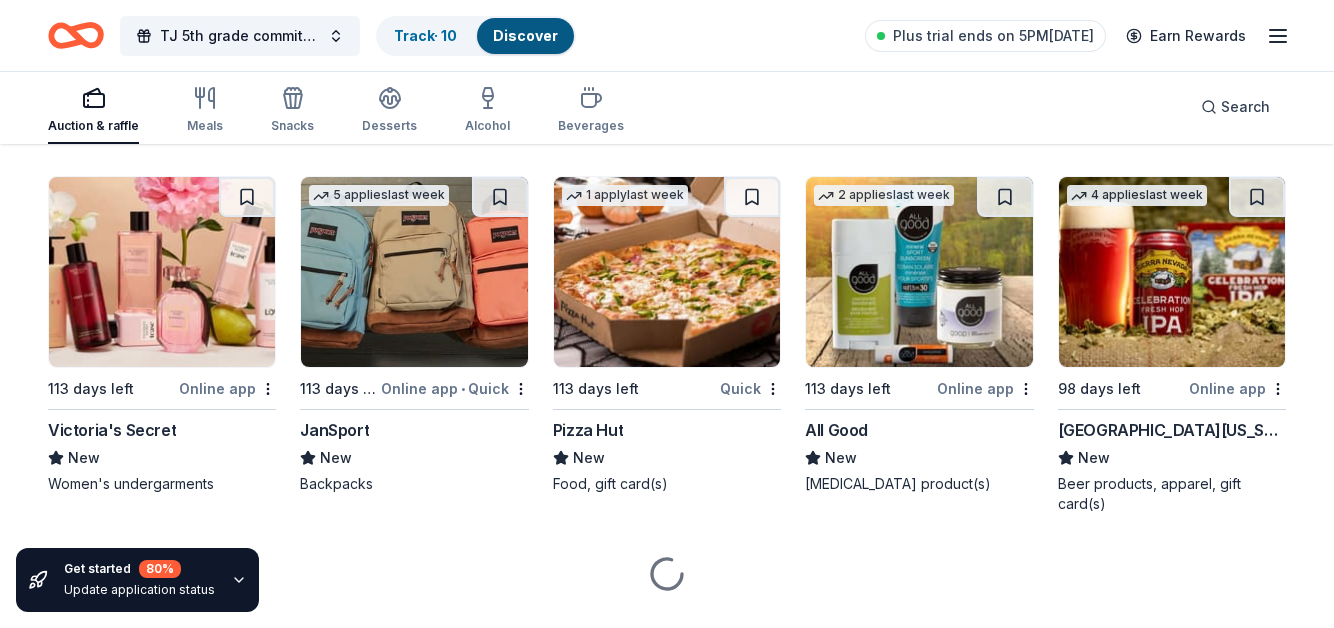 scroll, scrollTop: 13618, scrollLeft: 0, axis: vertical 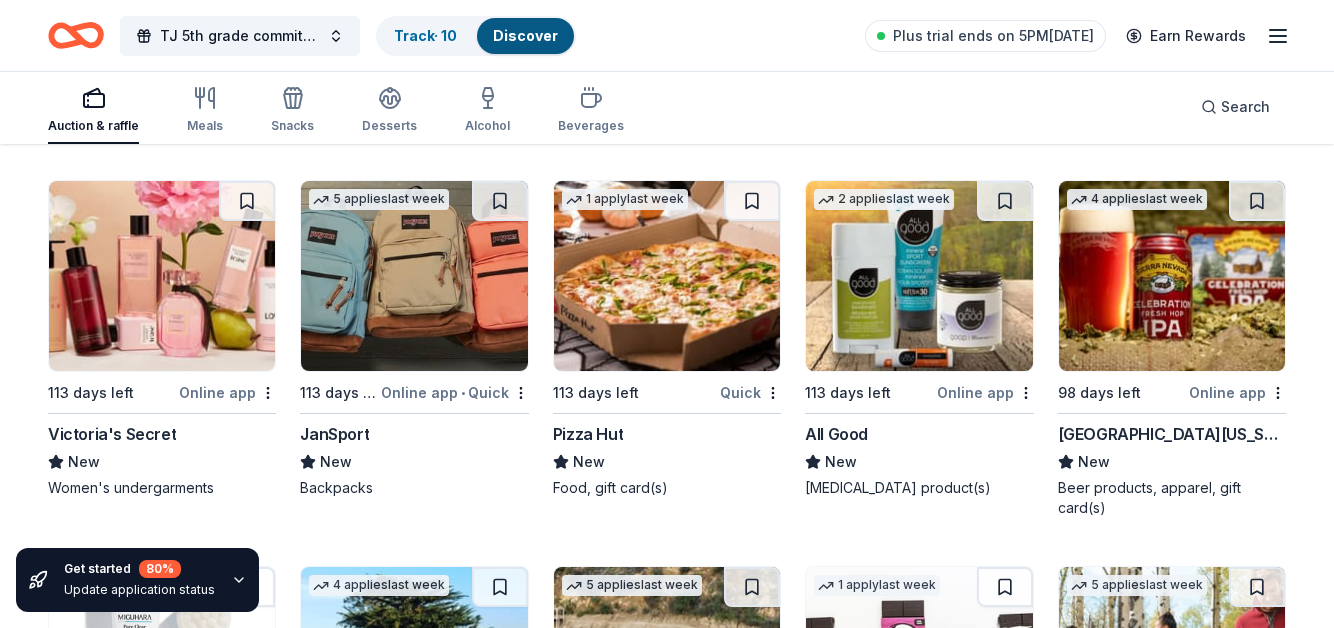 click at bounding box center [414, 276] 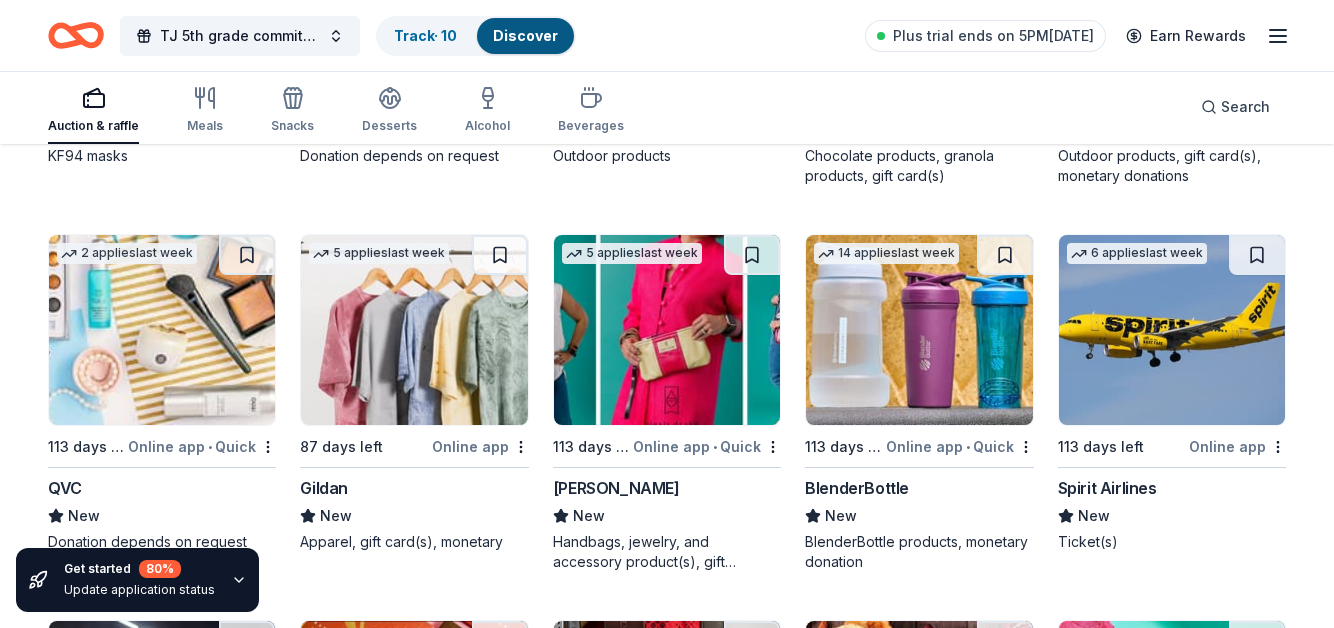 scroll, scrollTop: 14333, scrollLeft: 0, axis: vertical 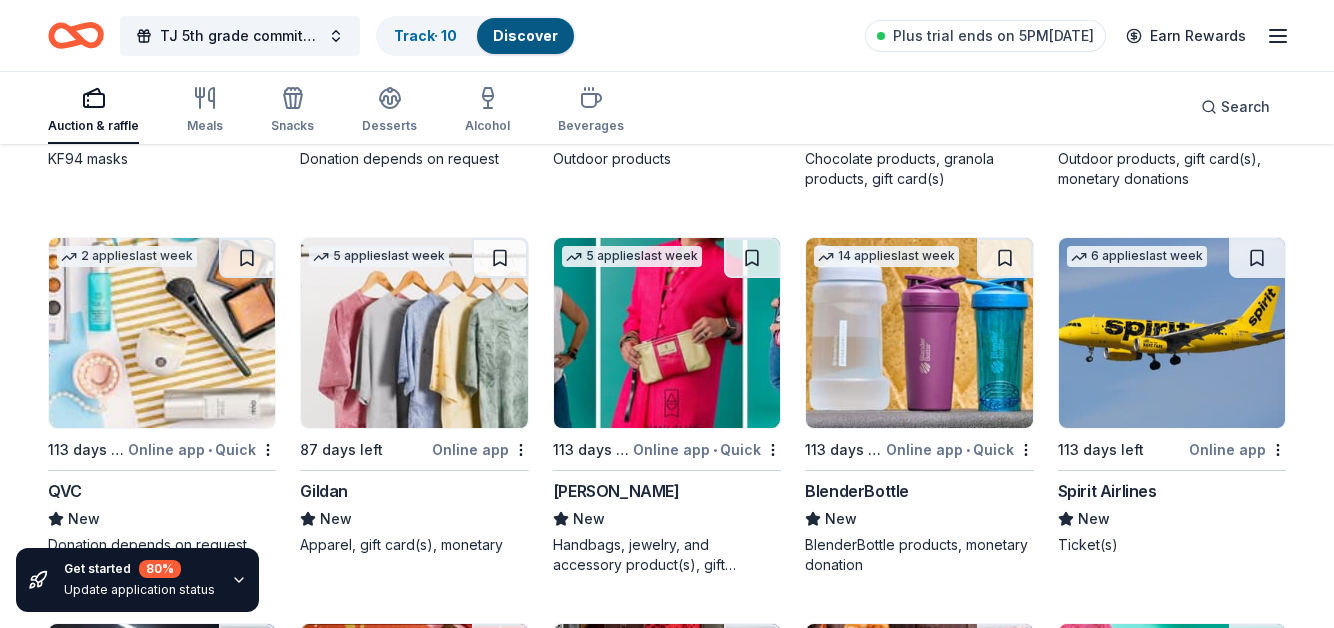 click at bounding box center (1172, 333) 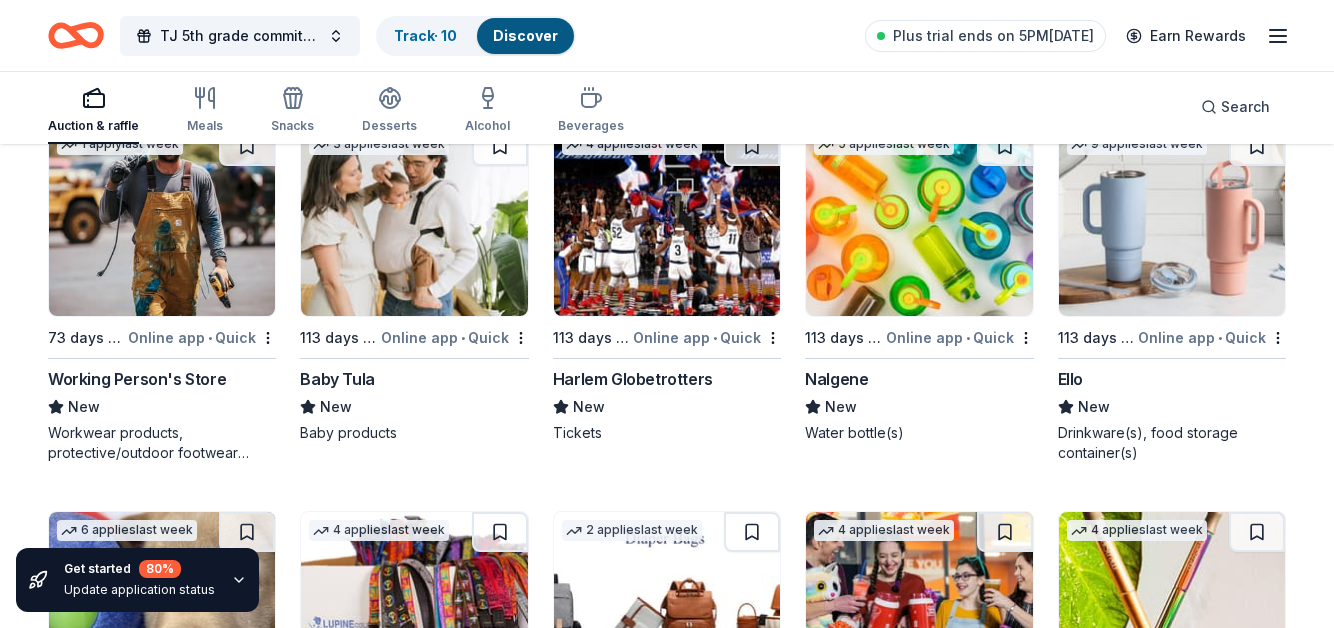 scroll, scrollTop: 15600, scrollLeft: 0, axis: vertical 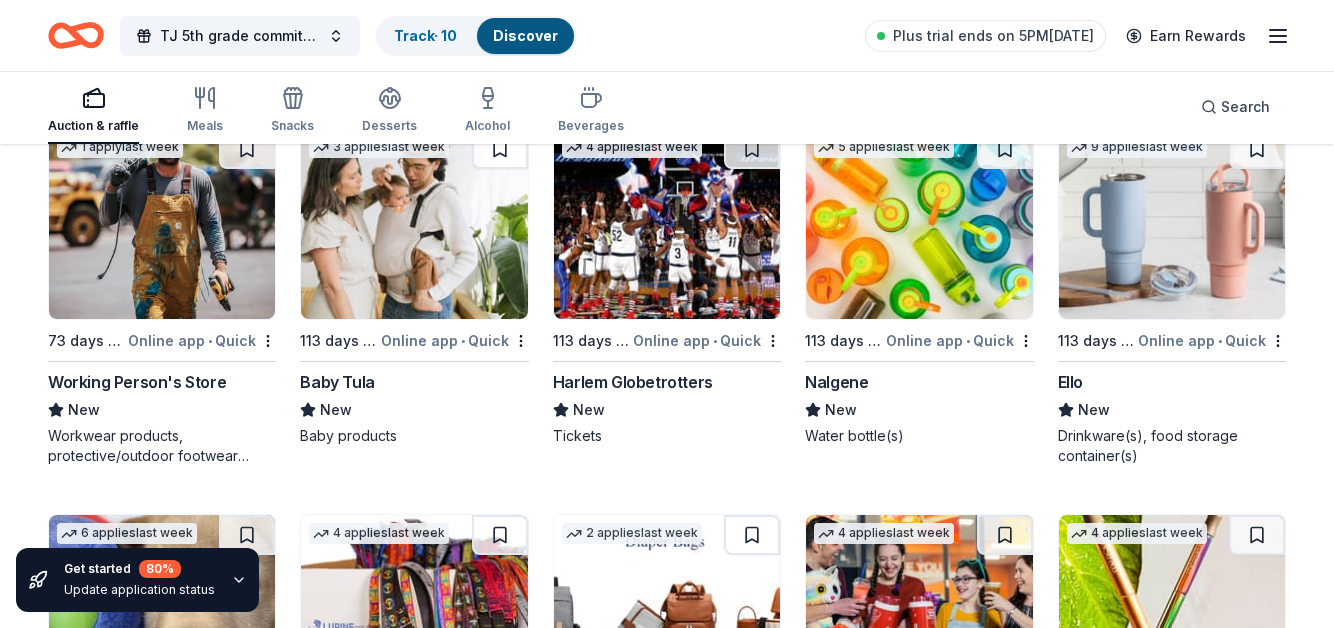 click at bounding box center [667, 224] 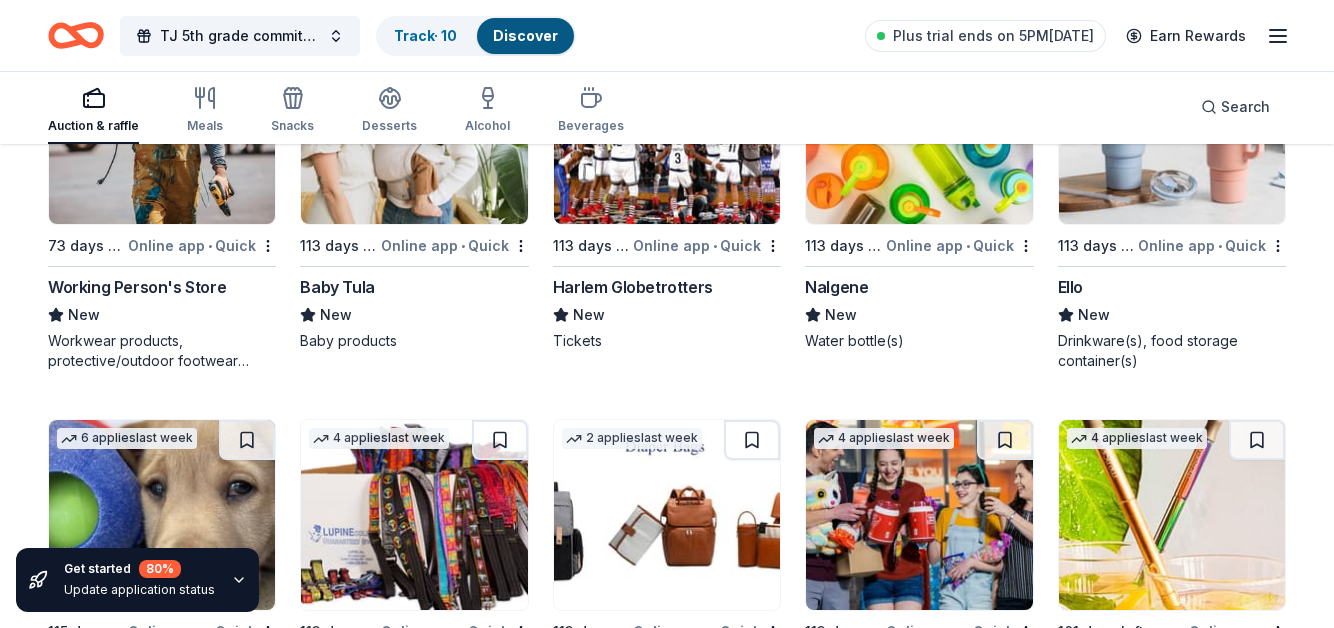scroll, scrollTop: 15732, scrollLeft: 0, axis: vertical 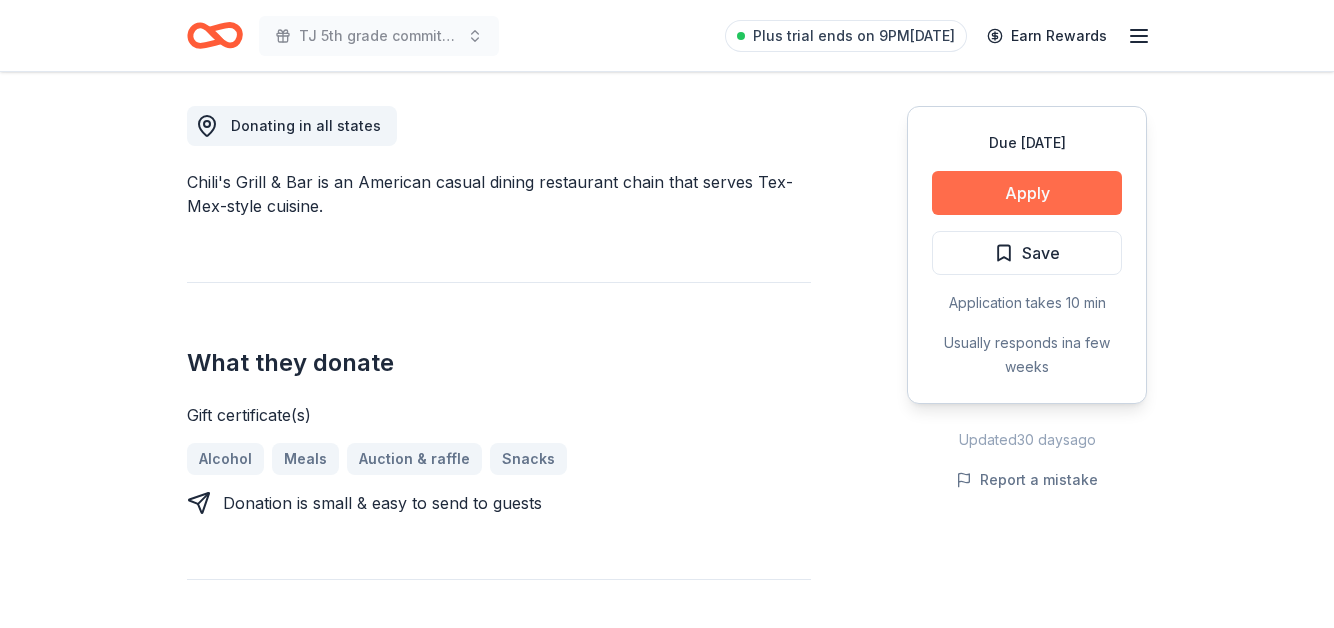 click on "Apply" at bounding box center [1027, 193] 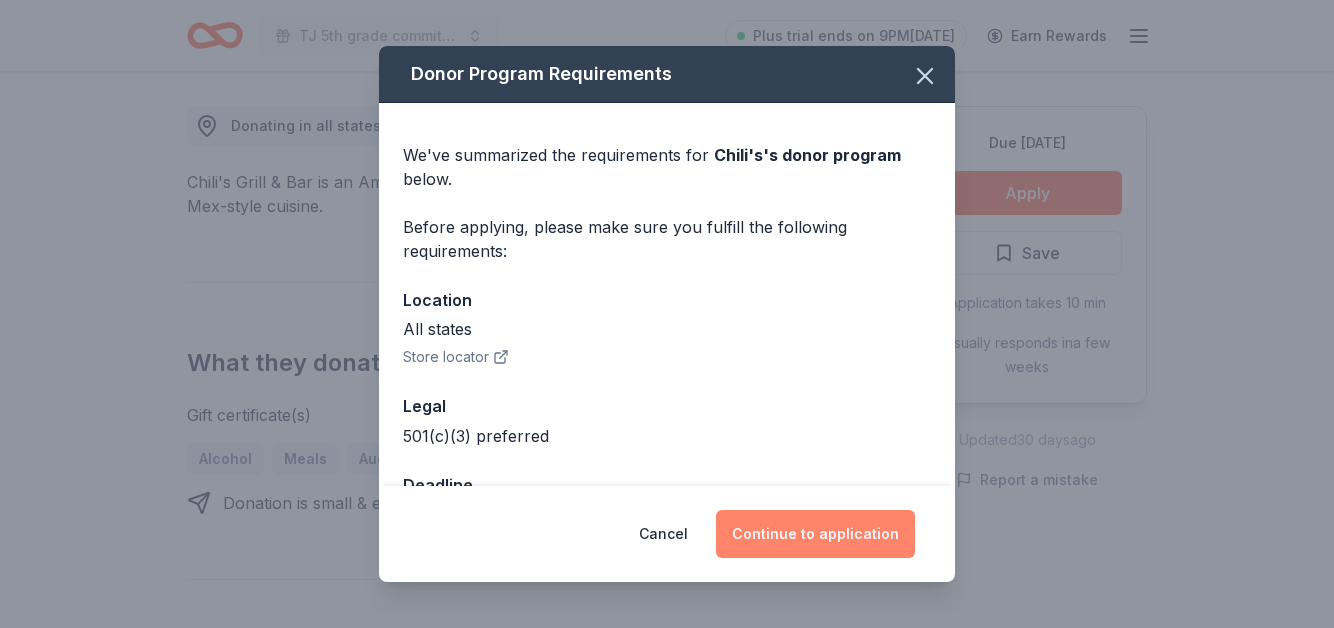 click on "Continue to application" at bounding box center [815, 534] 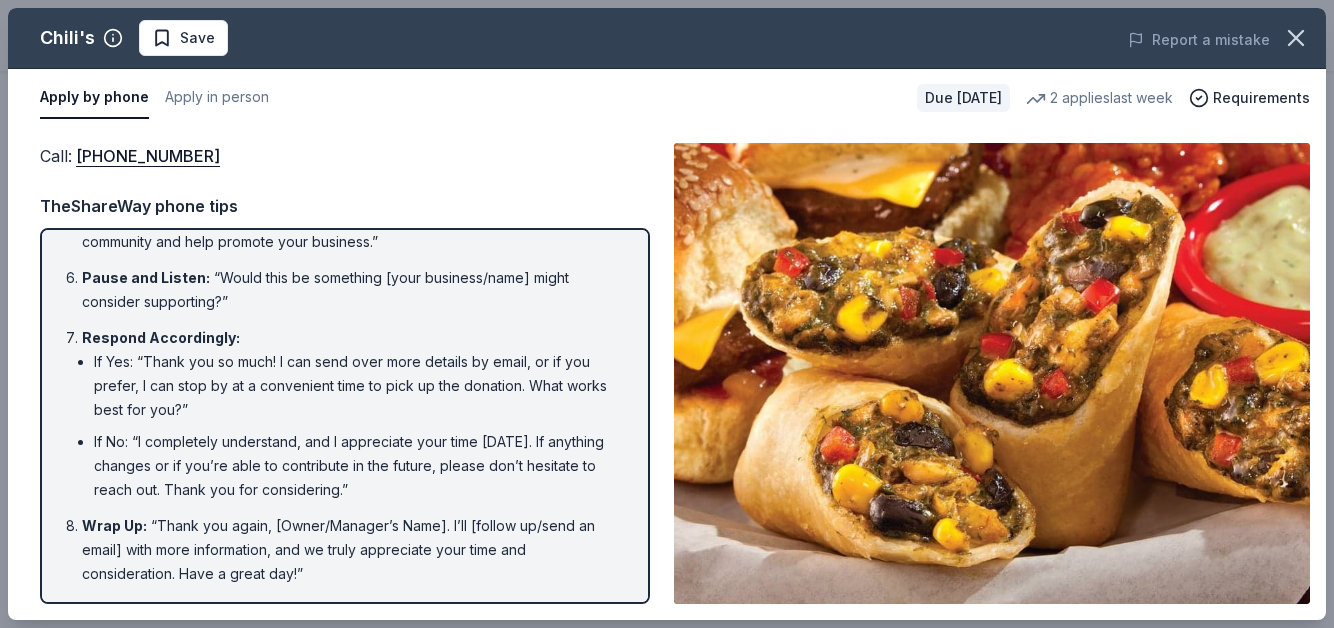 scroll, scrollTop: 0, scrollLeft: 0, axis: both 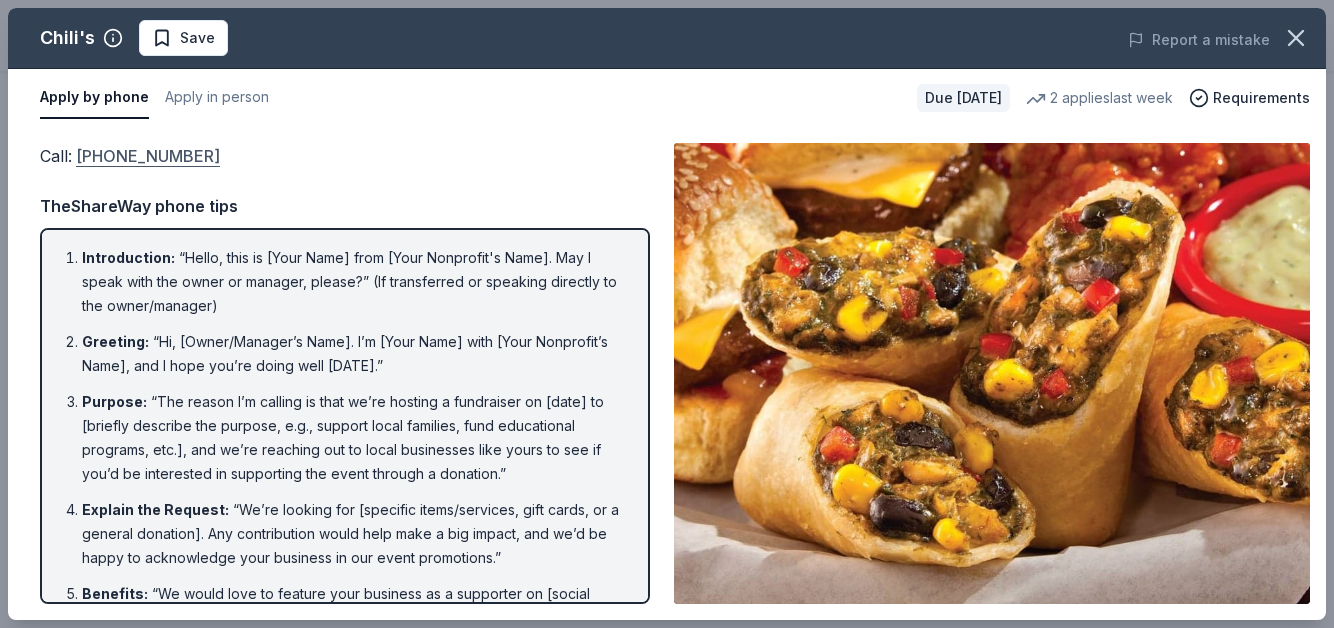 drag, startPoint x: 211, startPoint y: 156, endPoint x: 81, endPoint y: 153, distance: 130.0346 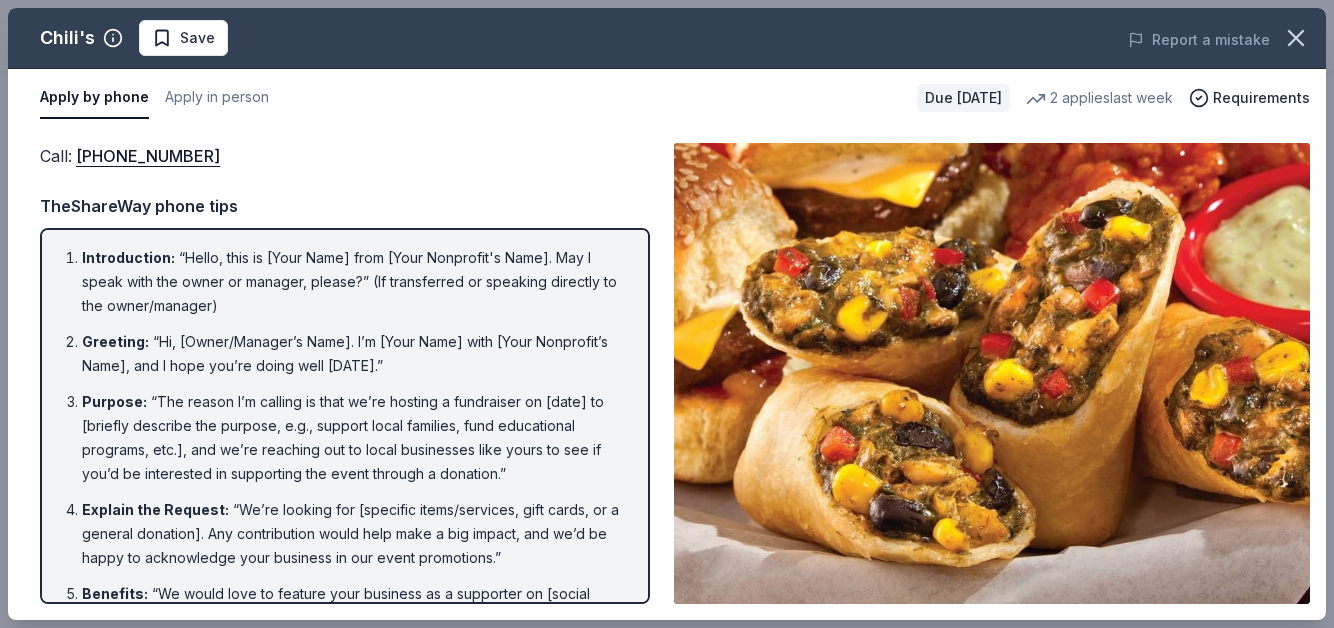 drag, startPoint x: 213, startPoint y: 162, endPoint x: 69, endPoint y: 168, distance: 144.12494 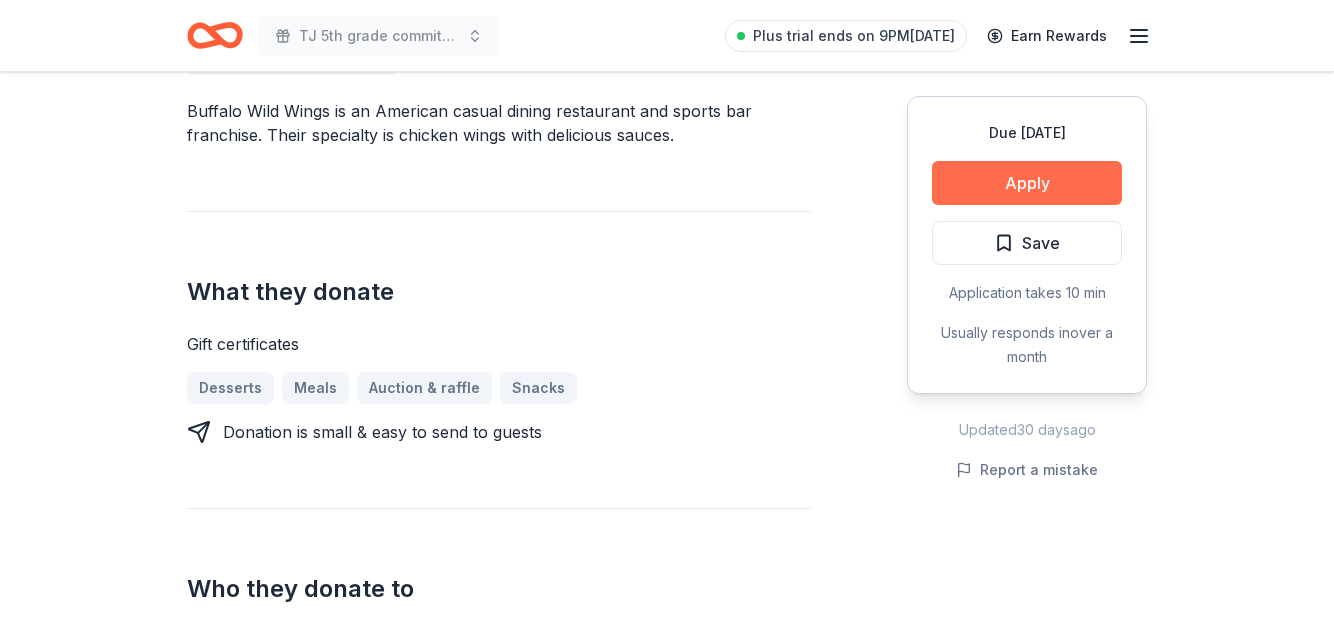 scroll, scrollTop: 621, scrollLeft: 0, axis: vertical 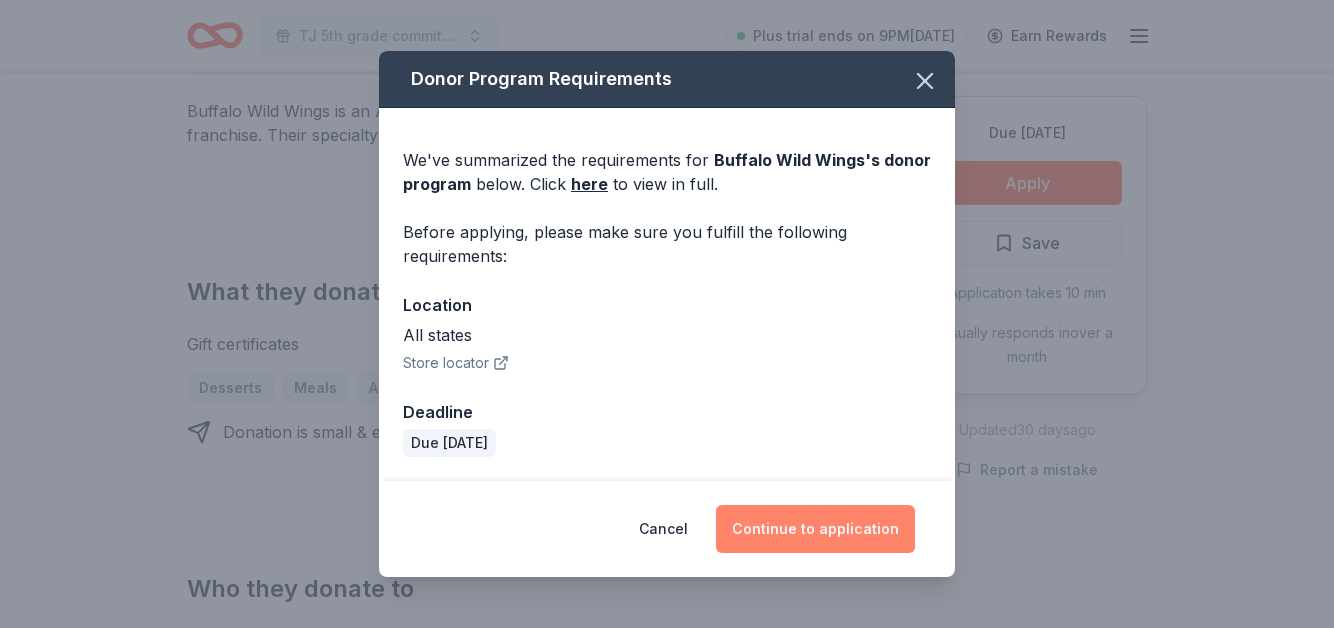 click on "Continue to application" at bounding box center [815, 529] 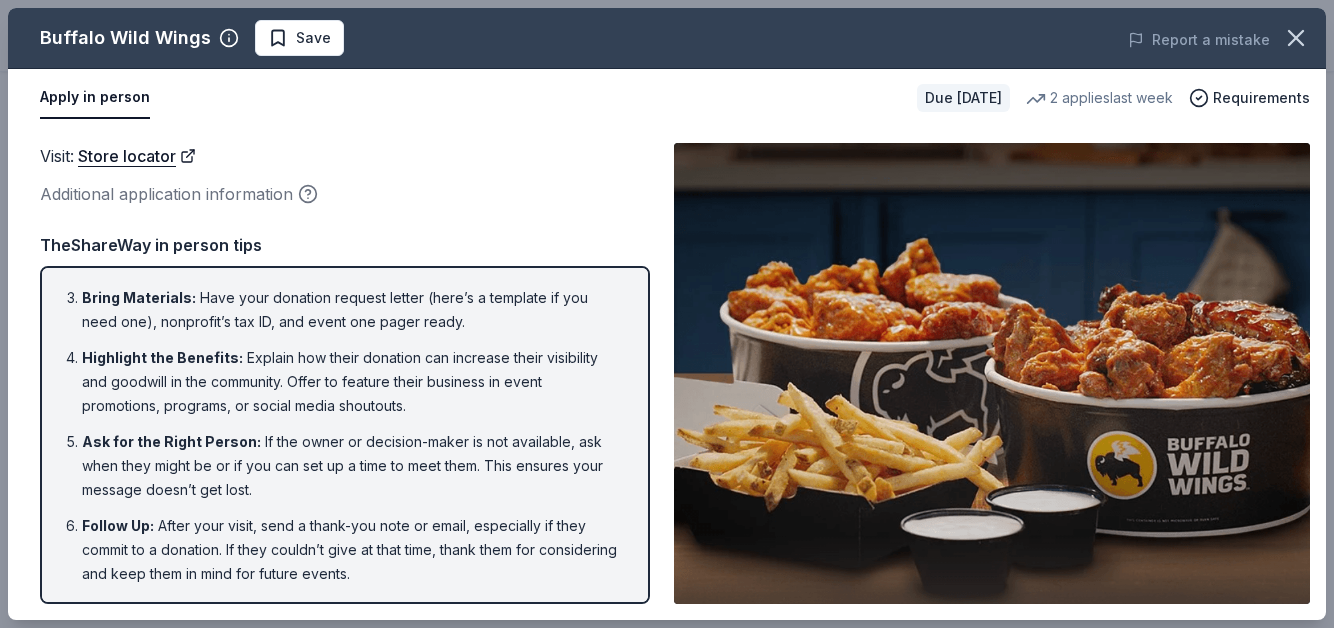 scroll, scrollTop: 0, scrollLeft: 0, axis: both 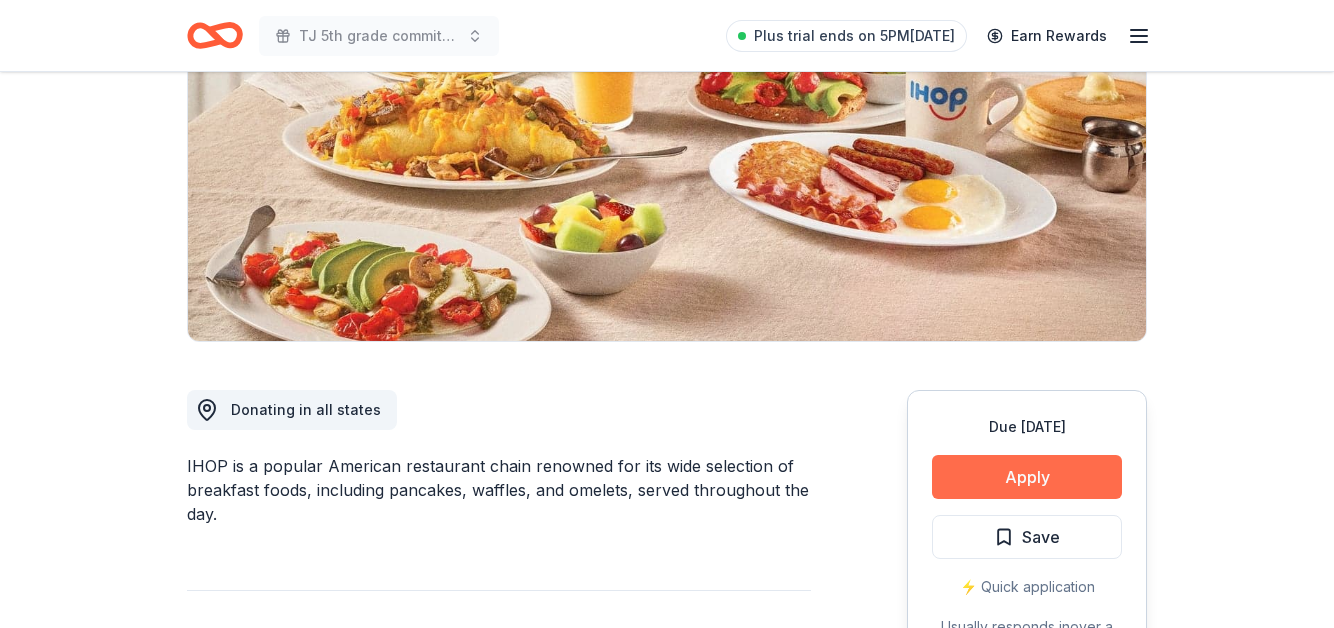 click on "Apply" at bounding box center (1027, 477) 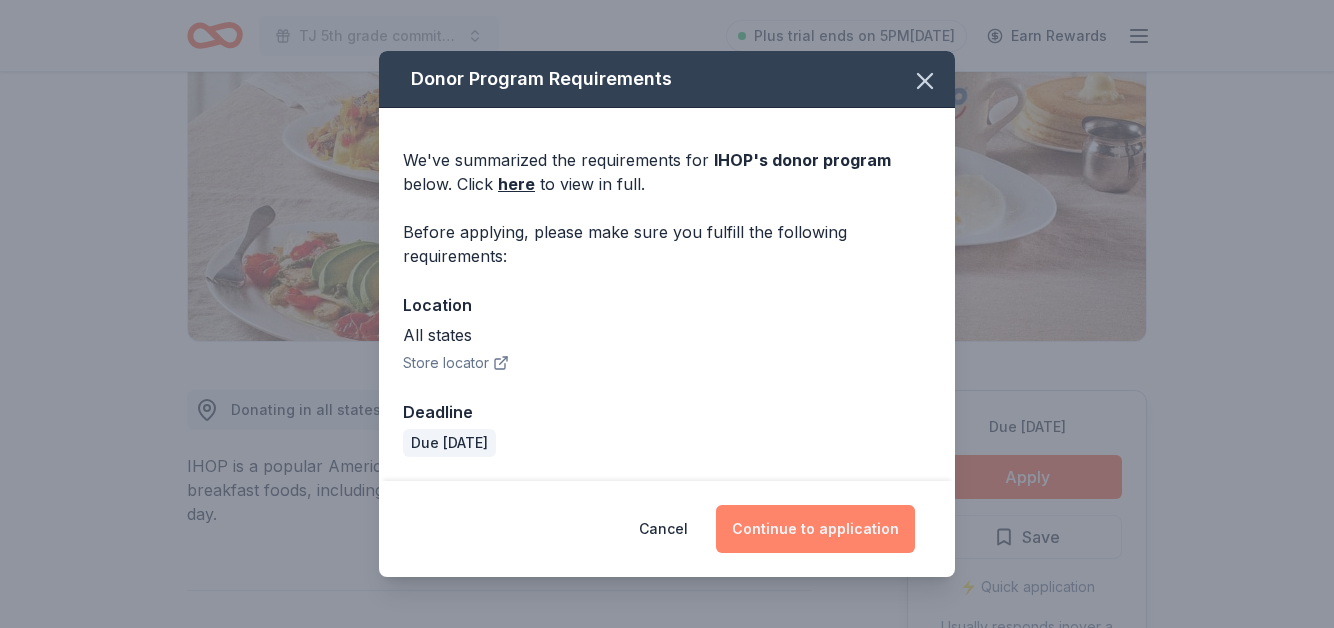 click on "Continue to application" at bounding box center [815, 529] 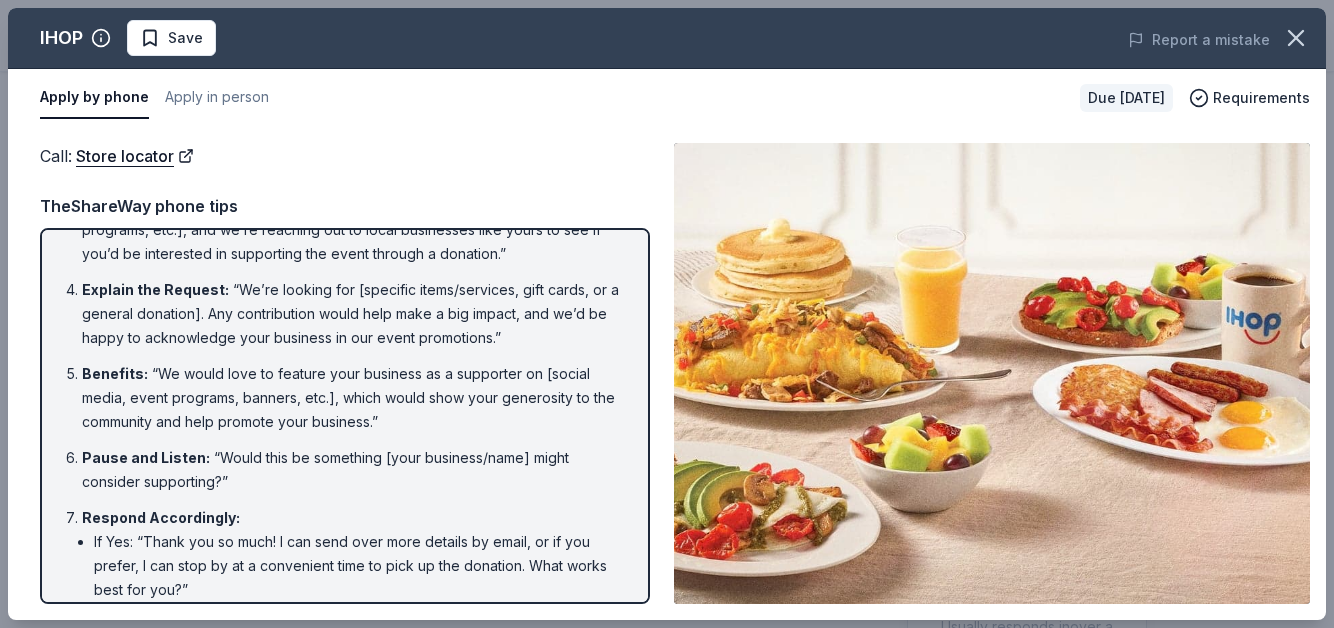 scroll, scrollTop: 0, scrollLeft: 0, axis: both 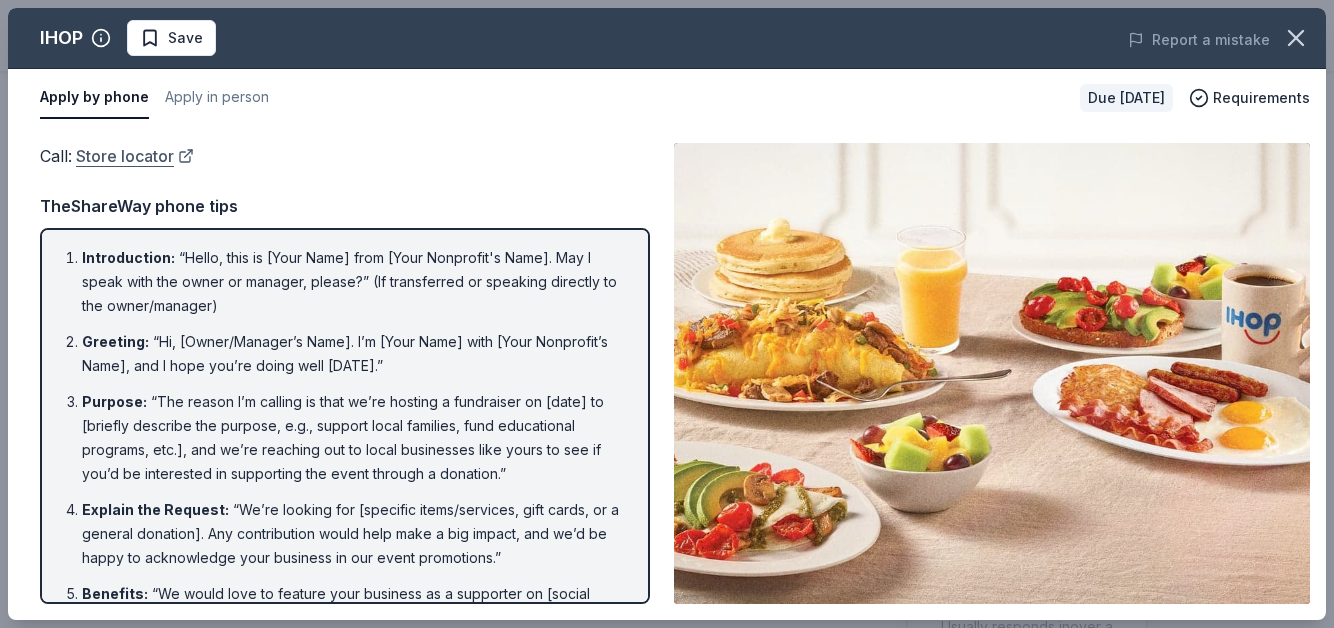 click on "Store locator" at bounding box center [135, 156] 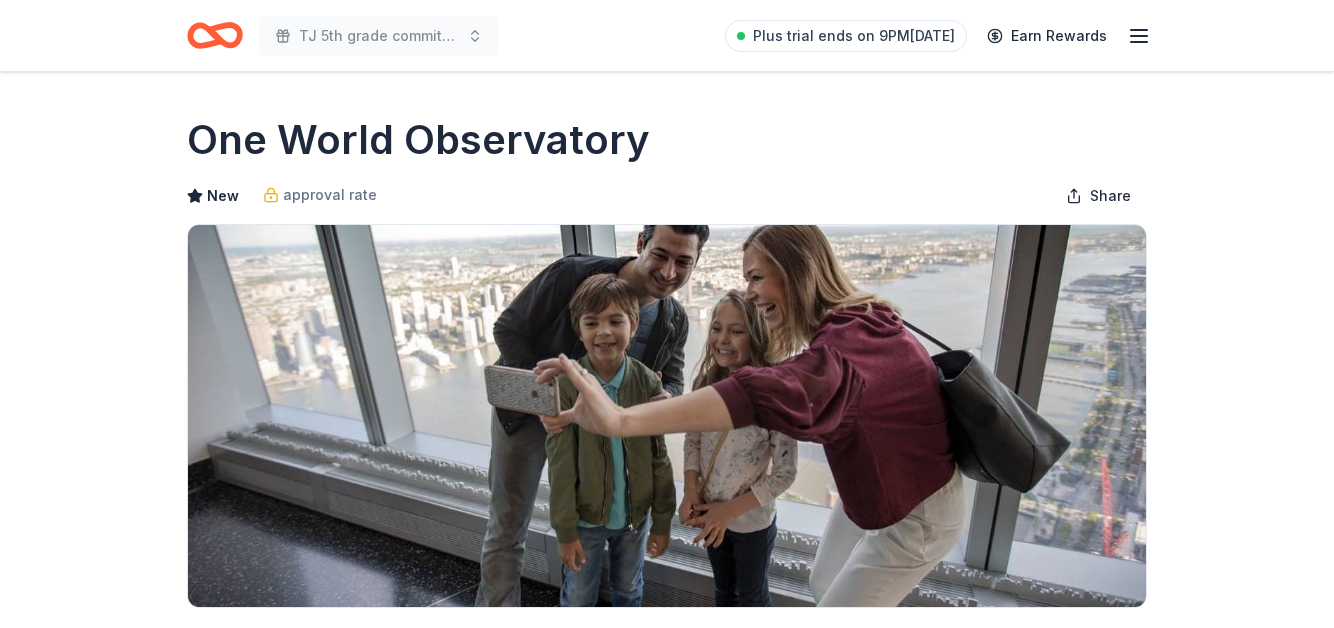 scroll, scrollTop: 337, scrollLeft: 0, axis: vertical 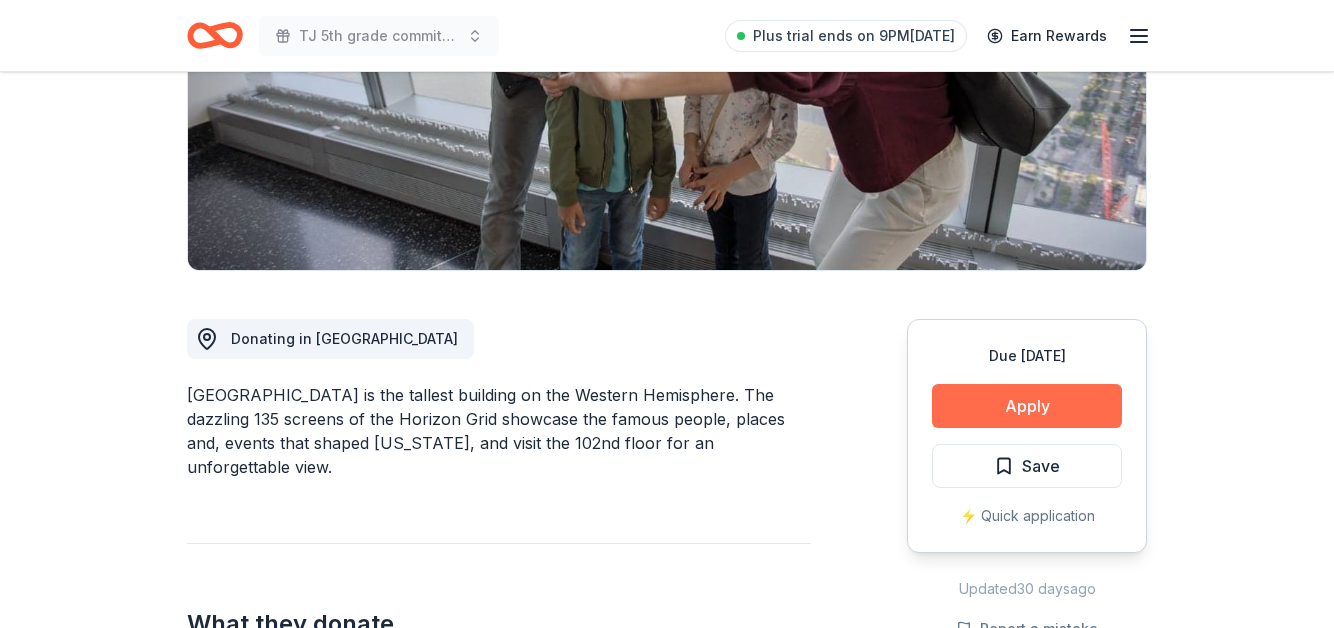 click on "Apply" at bounding box center [1027, 406] 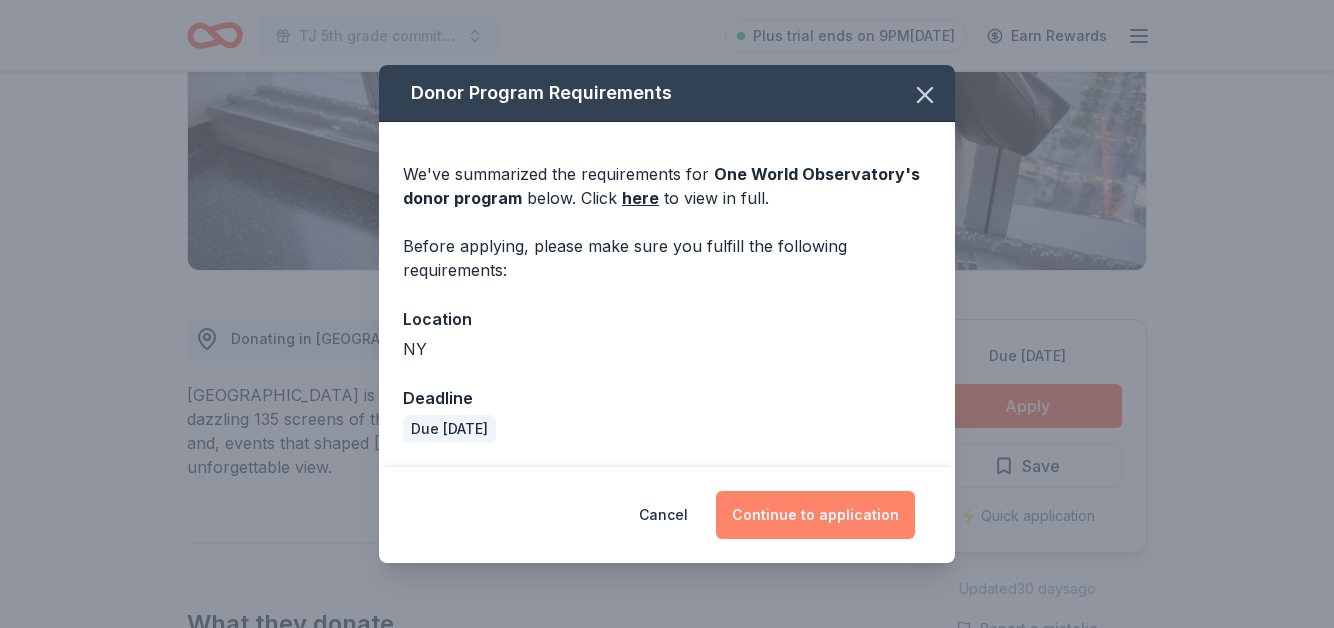 click on "Continue to application" at bounding box center (815, 515) 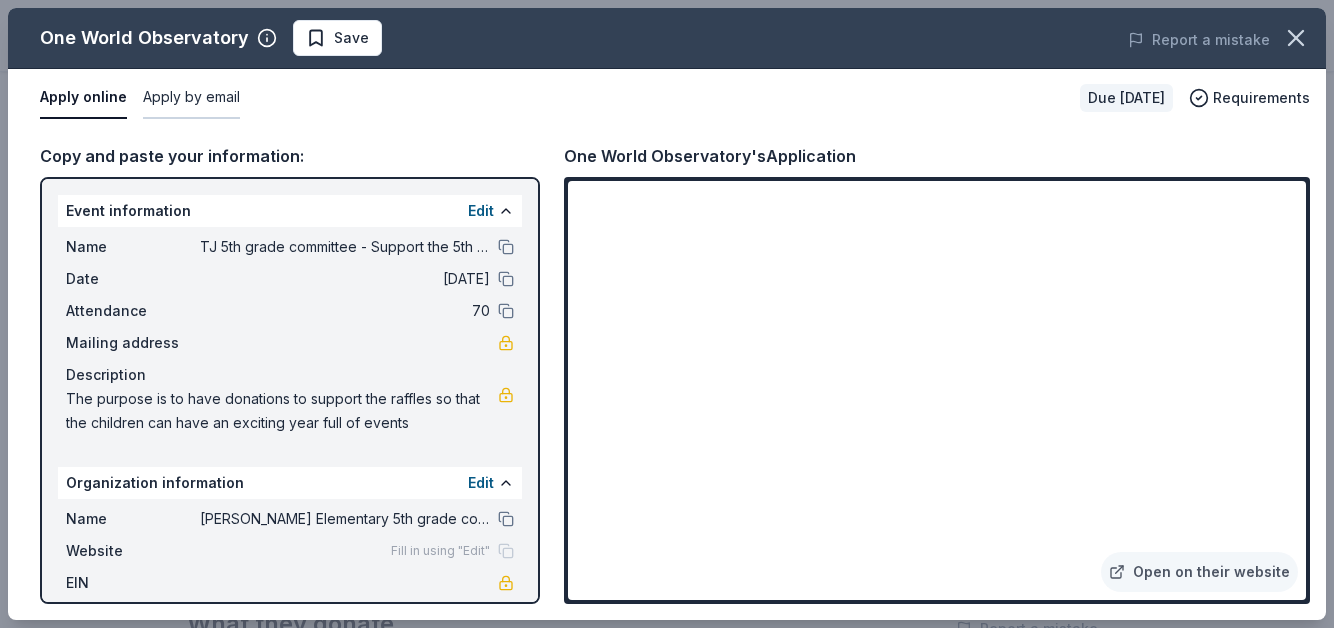 click on "Apply by email" at bounding box center (191, 98) 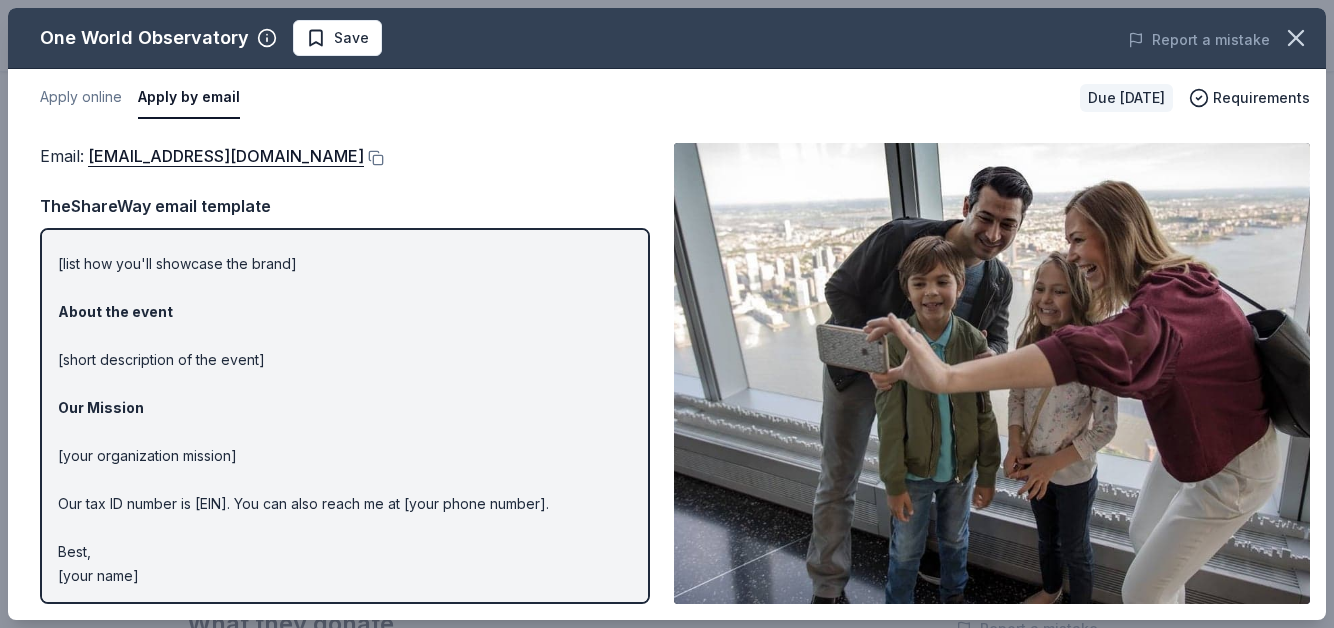 scroll, scrollTop: 164, scrollLeft: 0, axis: vertical 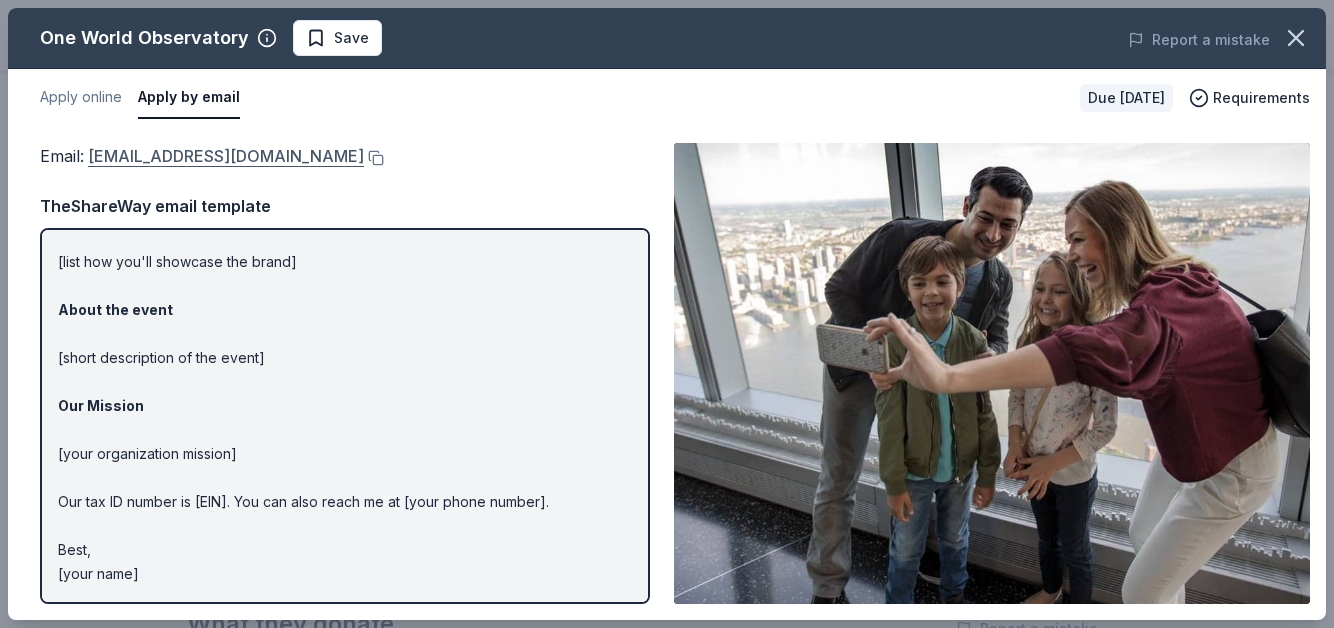 click on "donationrequest@oneworldobservatory.com" at bounding box center (226, 156) 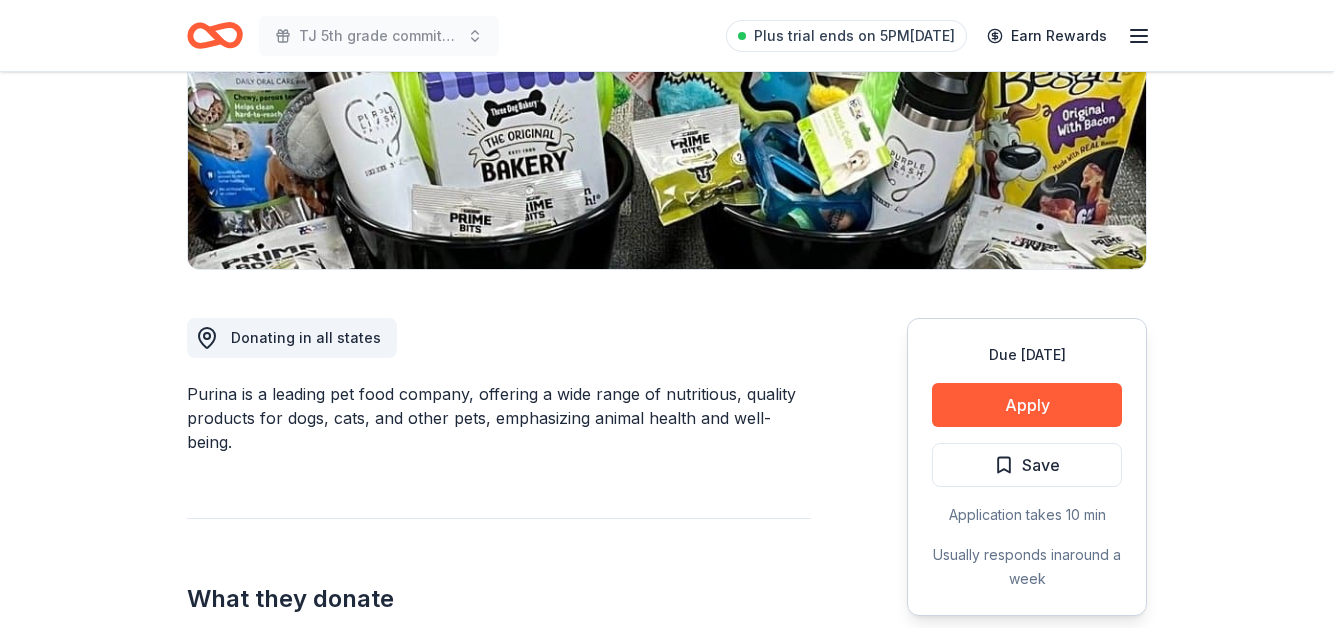 scroll, scrollTop: 345, scrollLeft: 0, axis: vertical 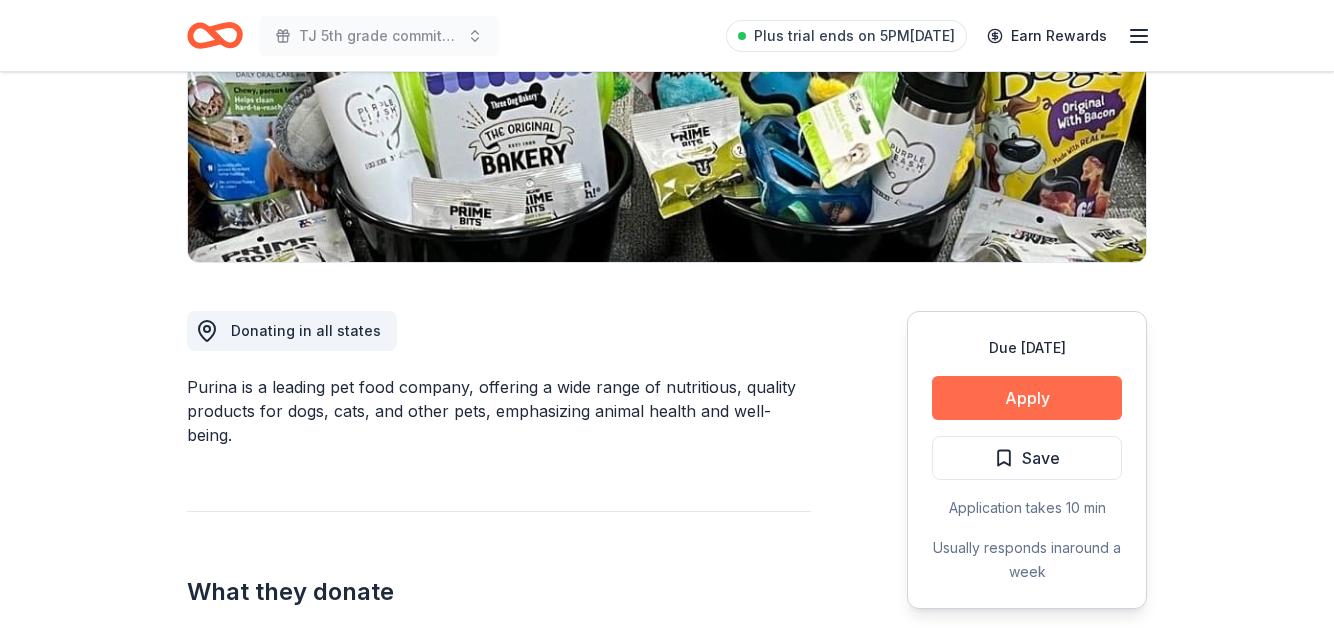 click on "Apply" at bounding box center [1027, 398] 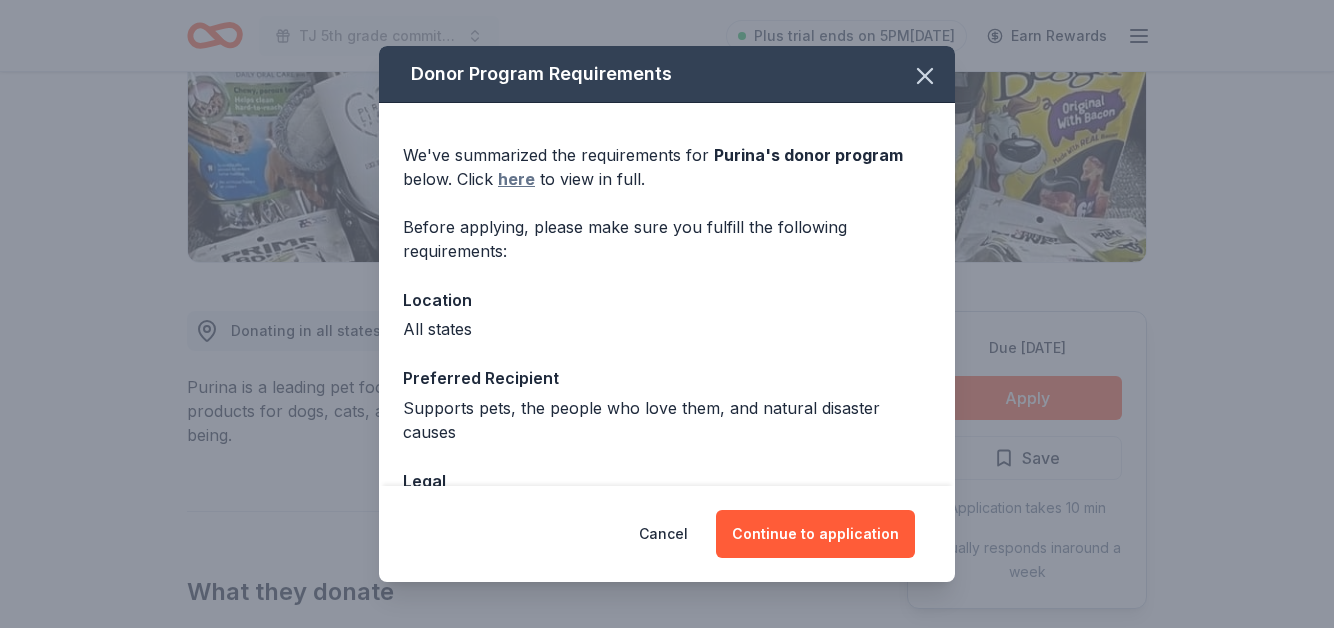 click on "here" at bounding box center (516, 179) 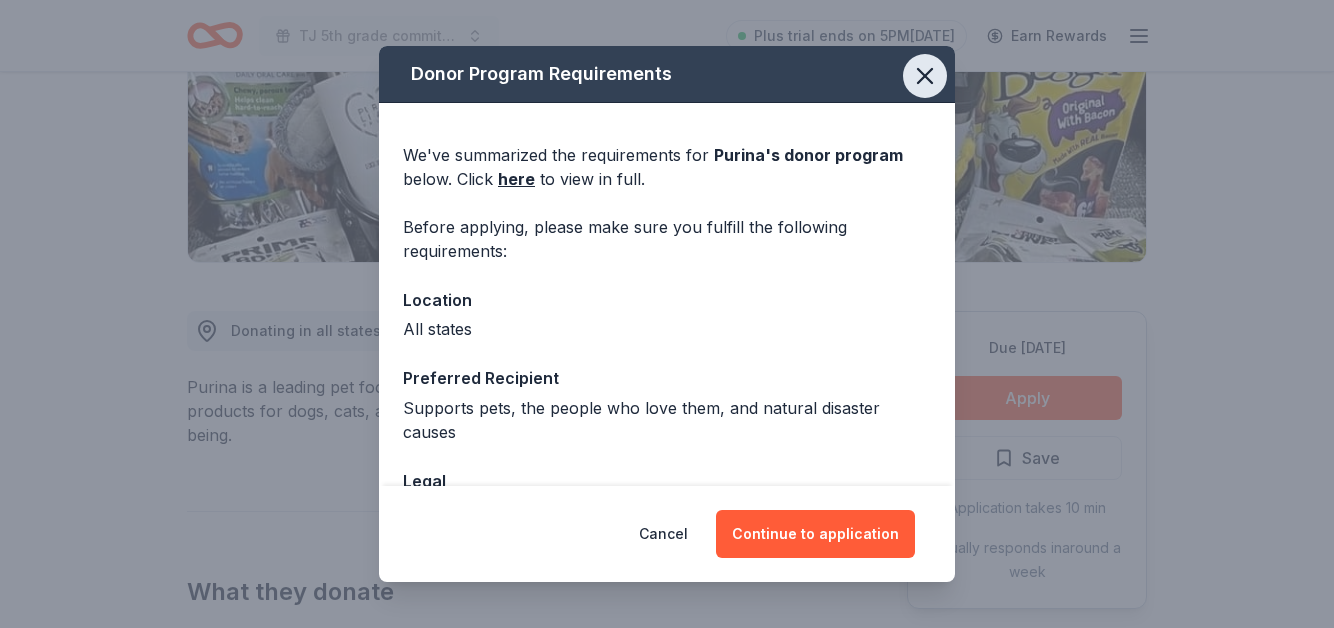 click 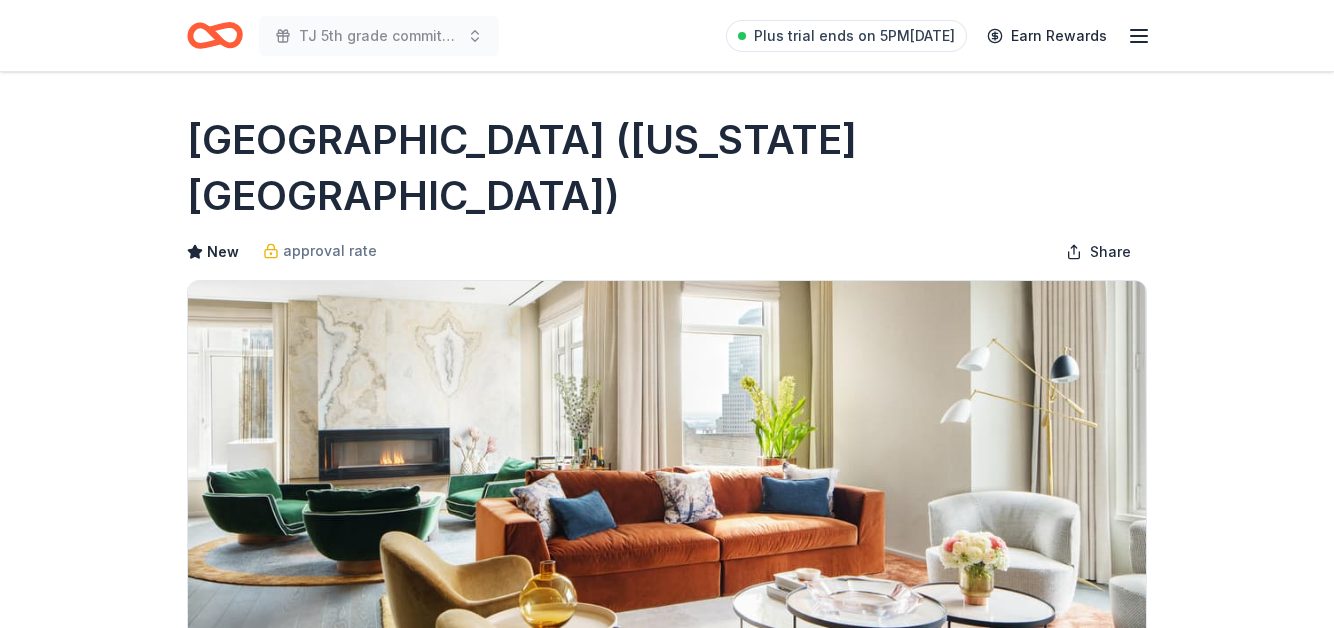 scroll, scrollTop: 281, scrollLeft: 0, axis: vertical 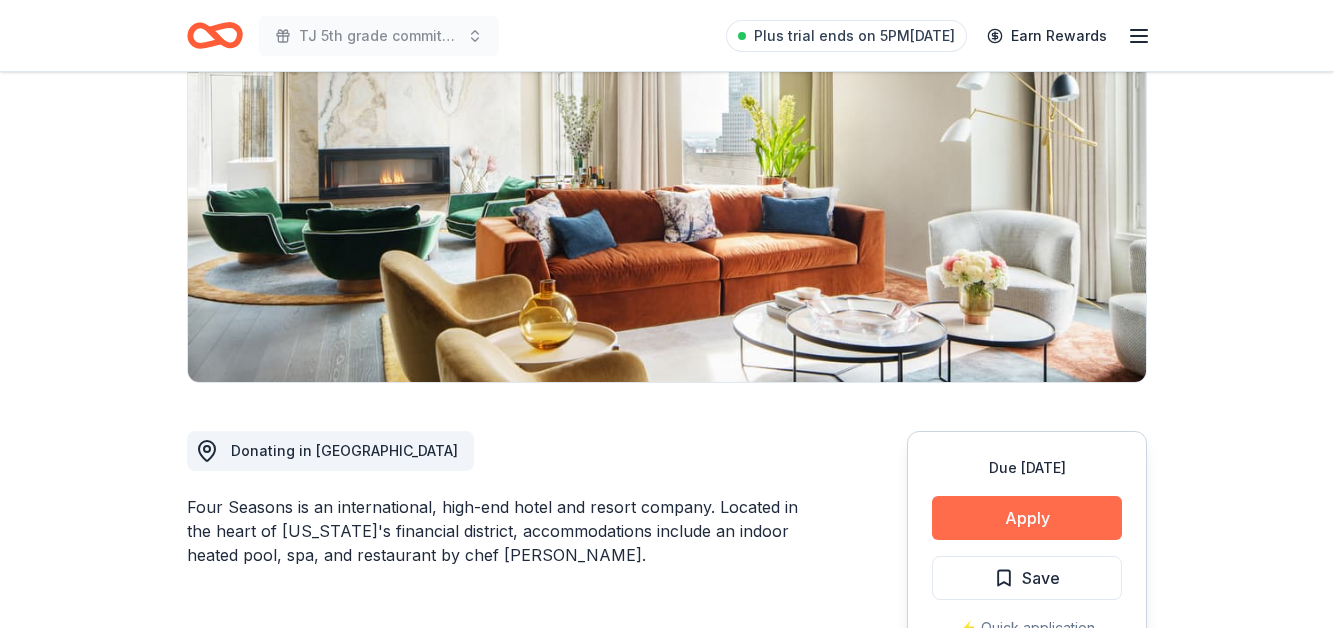 click on "Apply" at bounding box center [1027, 518] 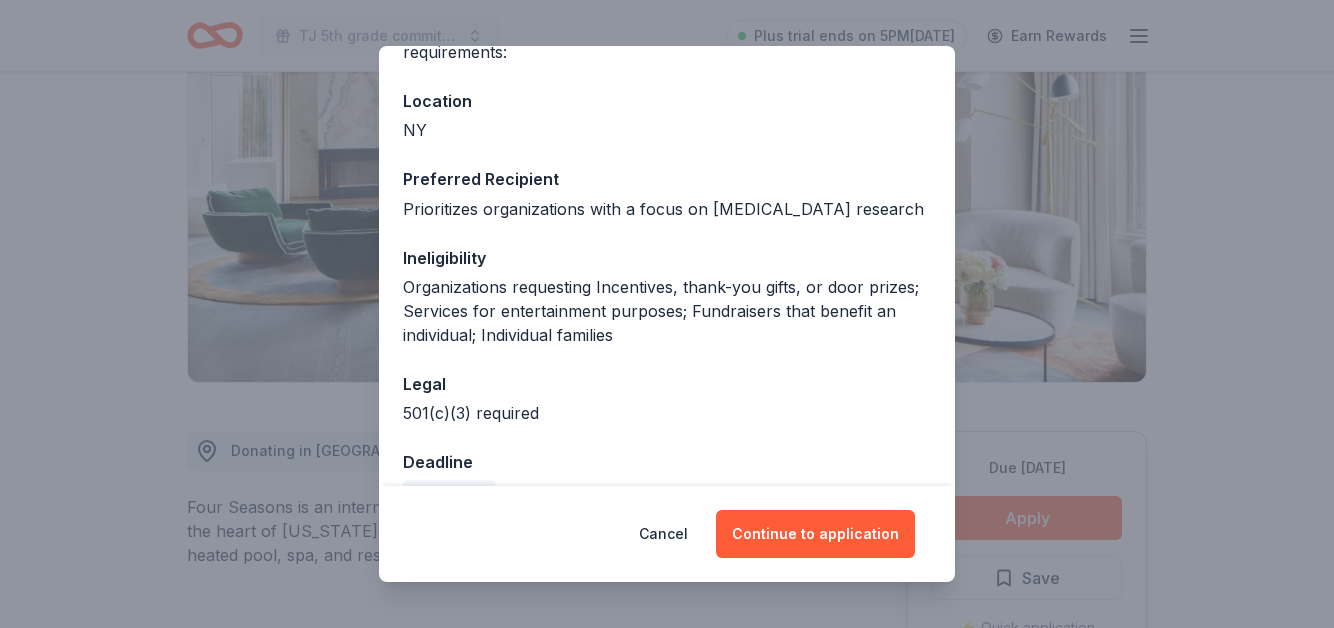 scroll, scrollTop: 245, scrollLeft: 0, axis: vertical 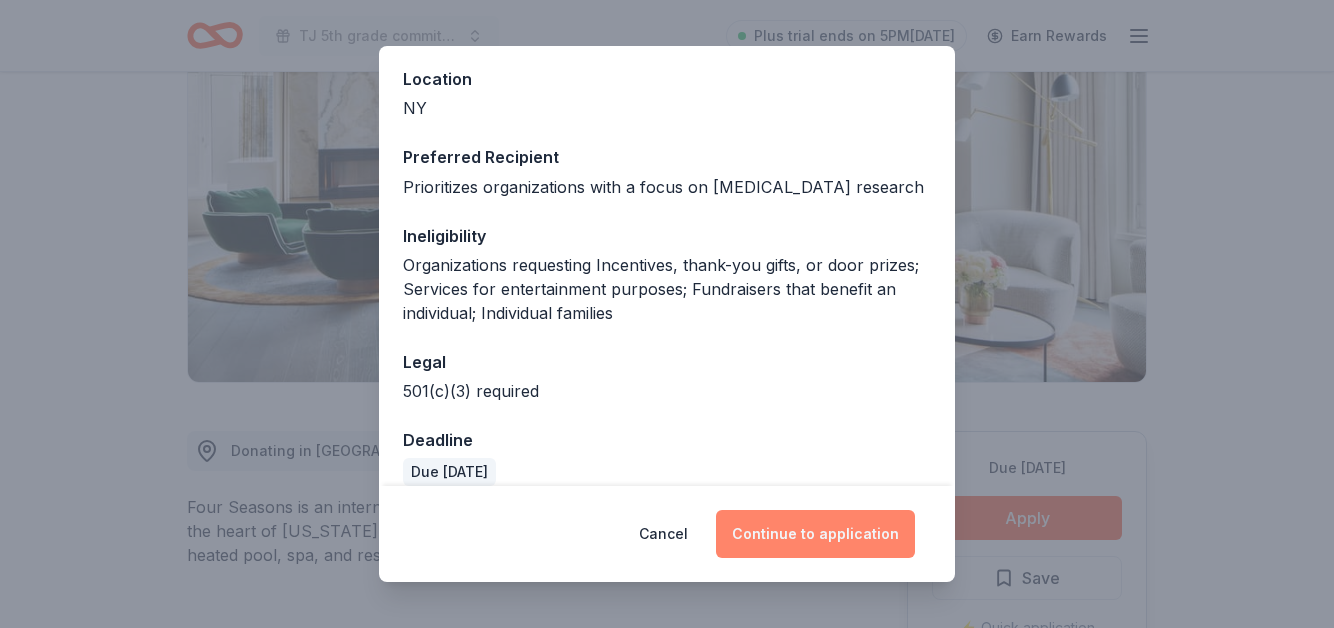 click on "Continue to application" at bounding box center (815, 534) 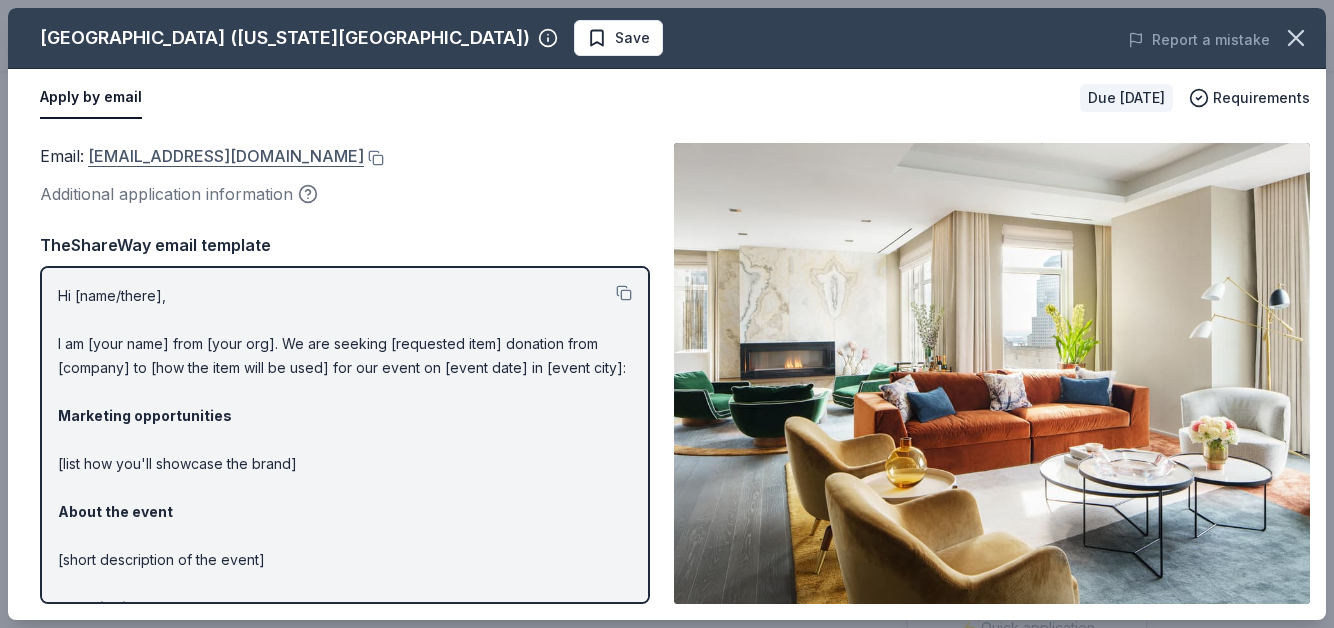 click on "[EMAIL_ADDRESS][DOMAIN_NAME]" at bounding box center (226, 156) 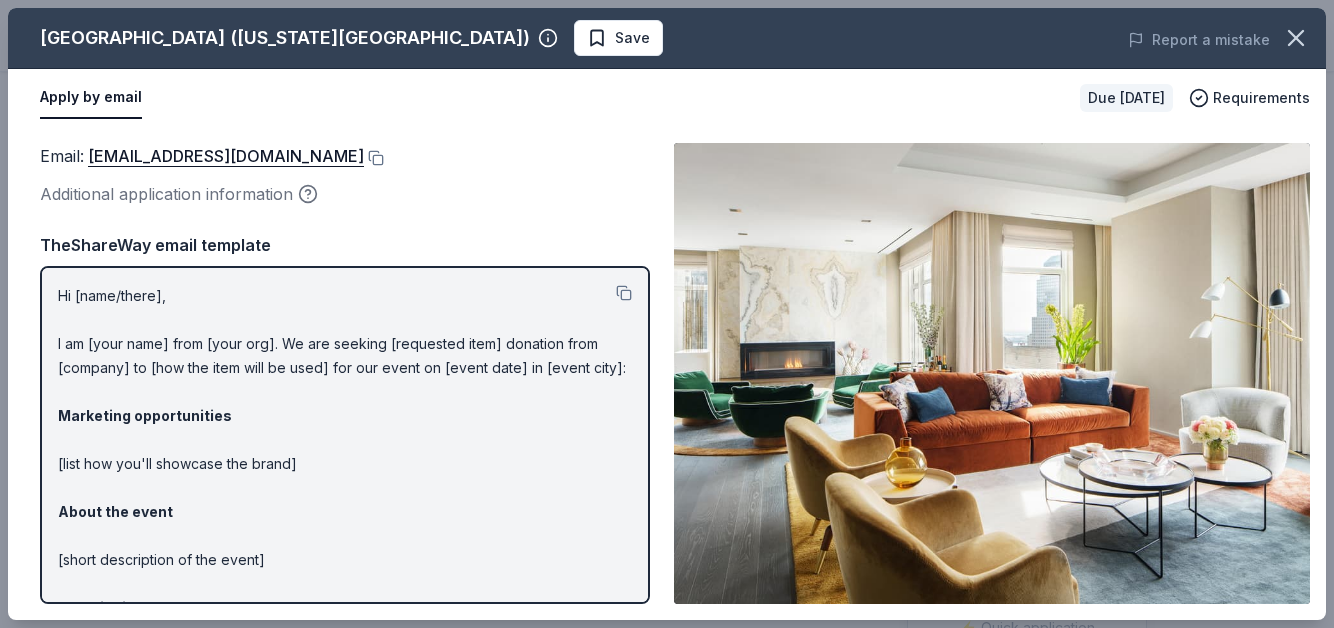 drag, startPoint x: 41, startPoint y: 156, endPoint x: 321, endPoint y: 171, distance: 280.4015 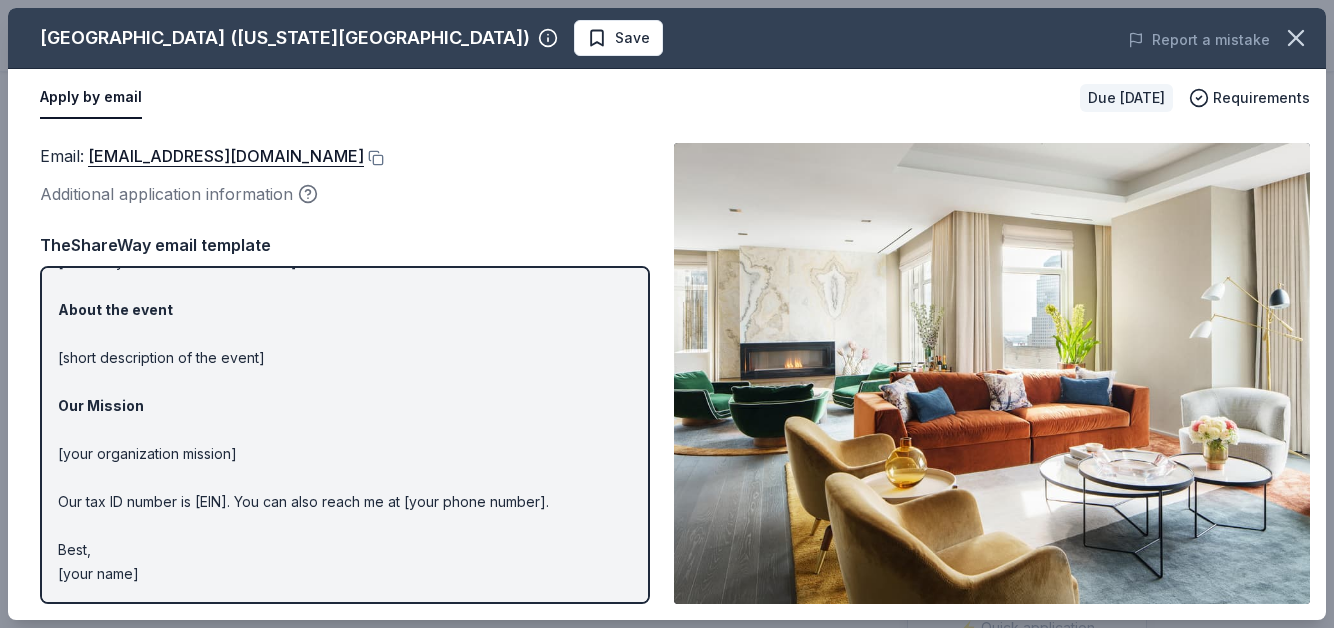 scroll, scrollTop: 0, scrollLeft: 0, axis: both 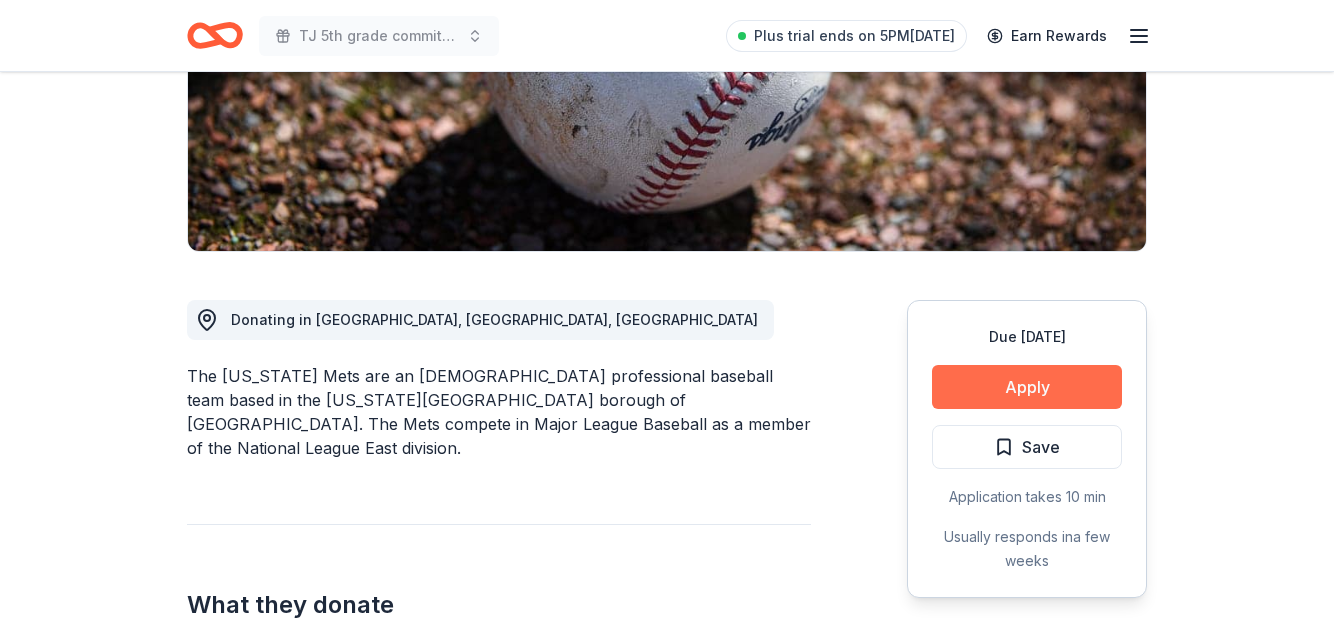 click on "Apply" at bounding box center [1027, 387] 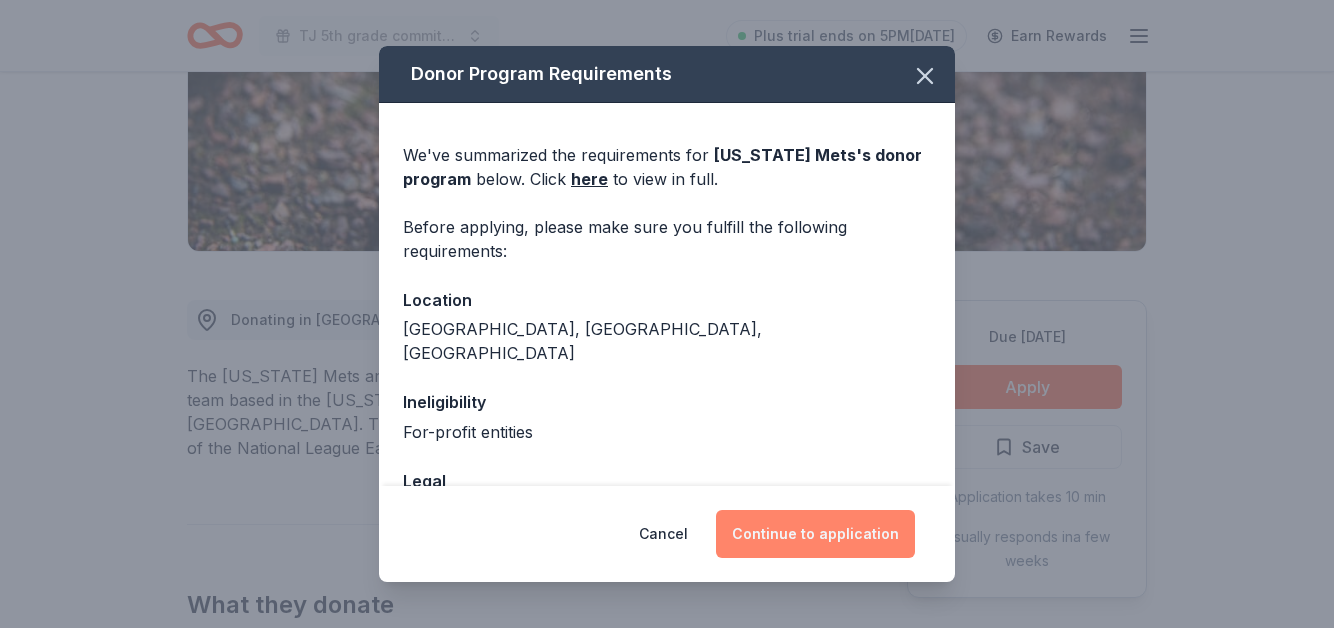 click on "Continue to application" at bounding box center [815, 534] 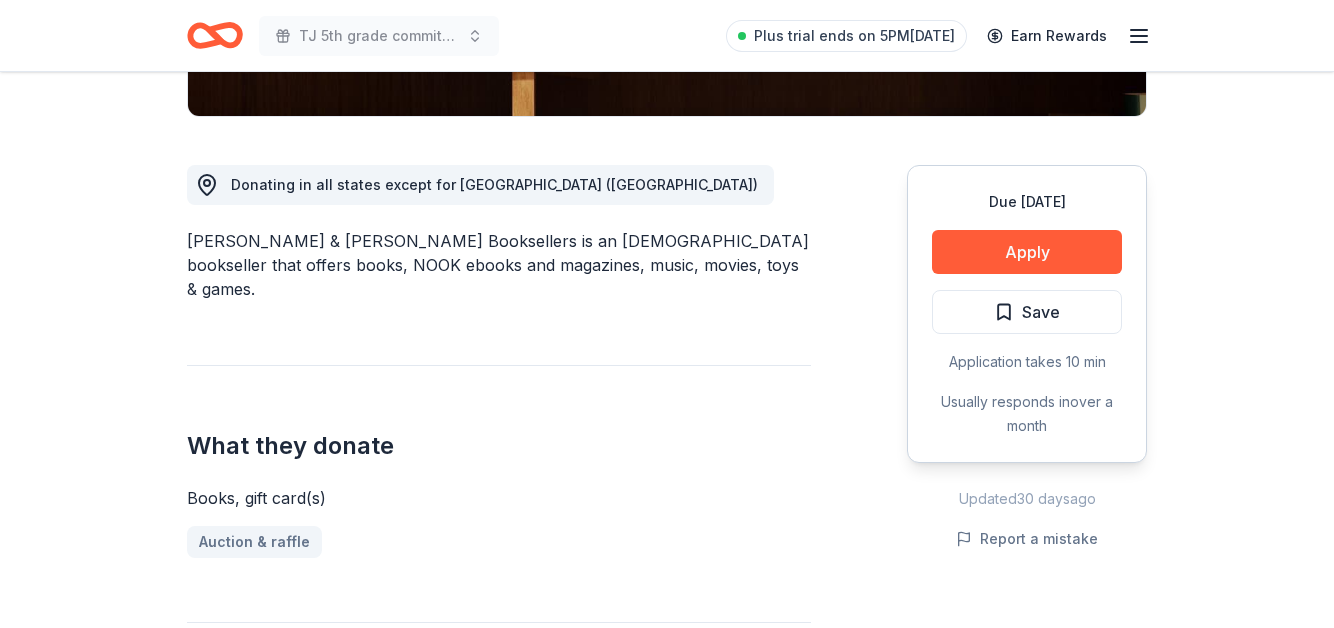 scroll, scrollTop: 508, scrollLeft: 0, axis: vertical 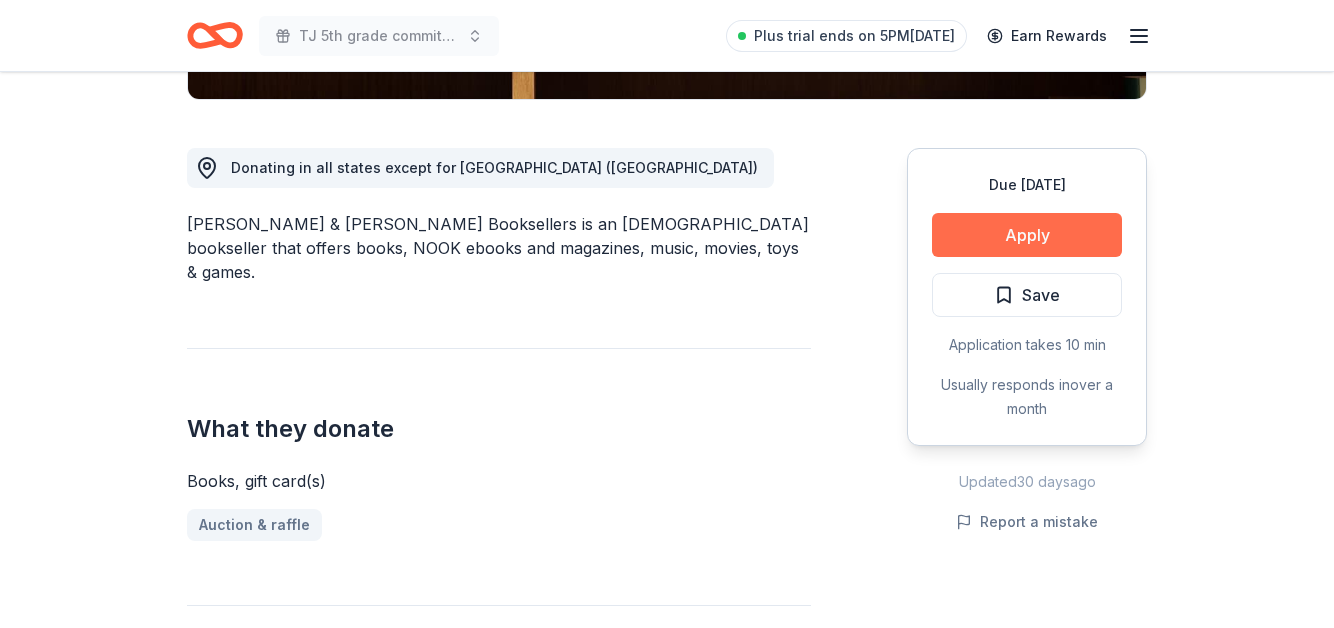 click on "Apply" at bounding box center (1027, 235) 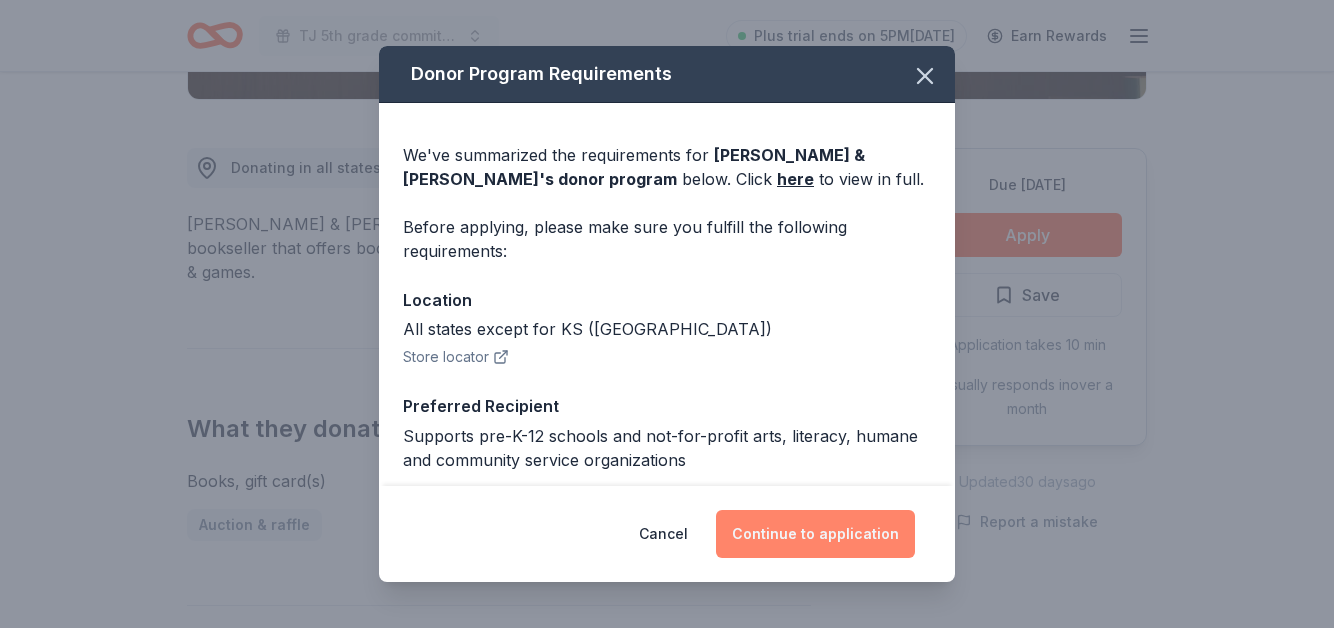 click on "Continue to application" at bounding box center [815, 534] 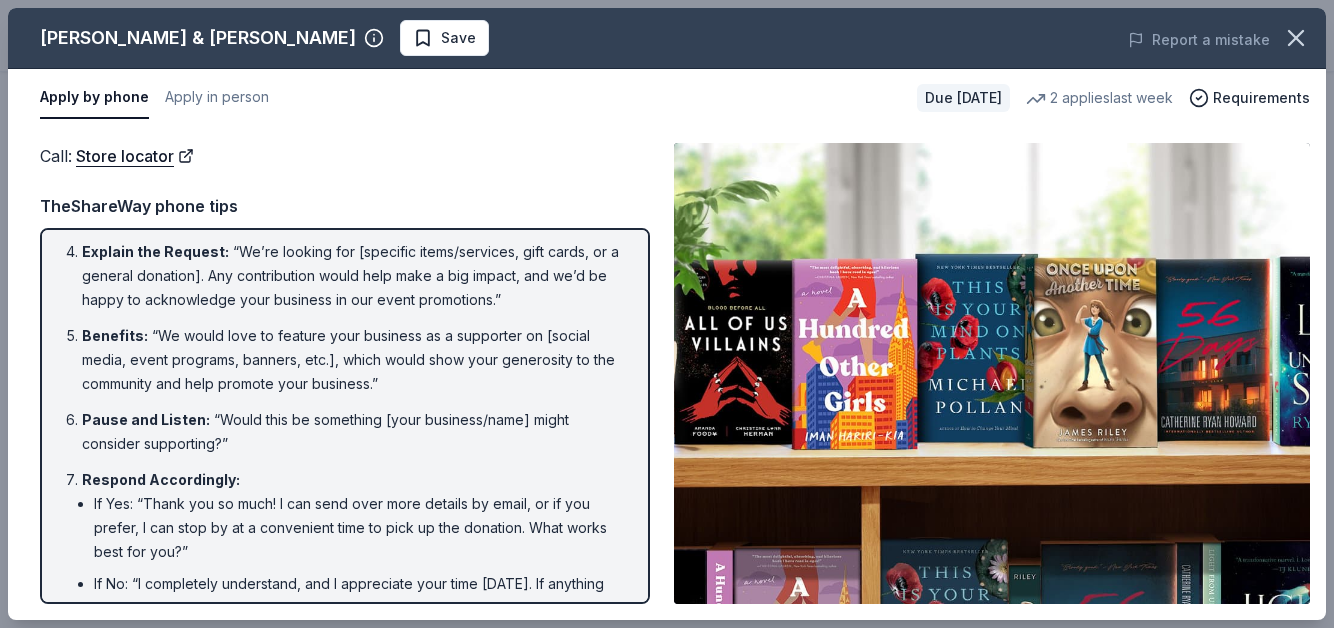 scroll, scrollTop: 0, scrollLeft: 0, axis: both 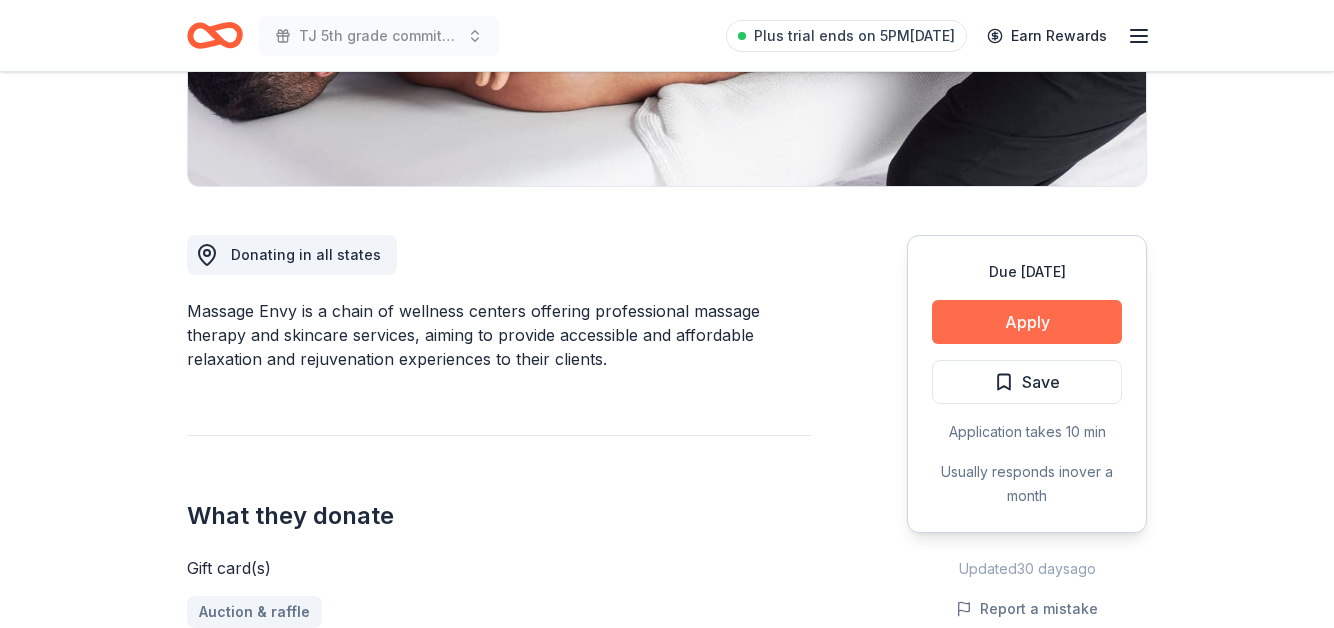 click on "Apply" at bounding box center (1027, 322) 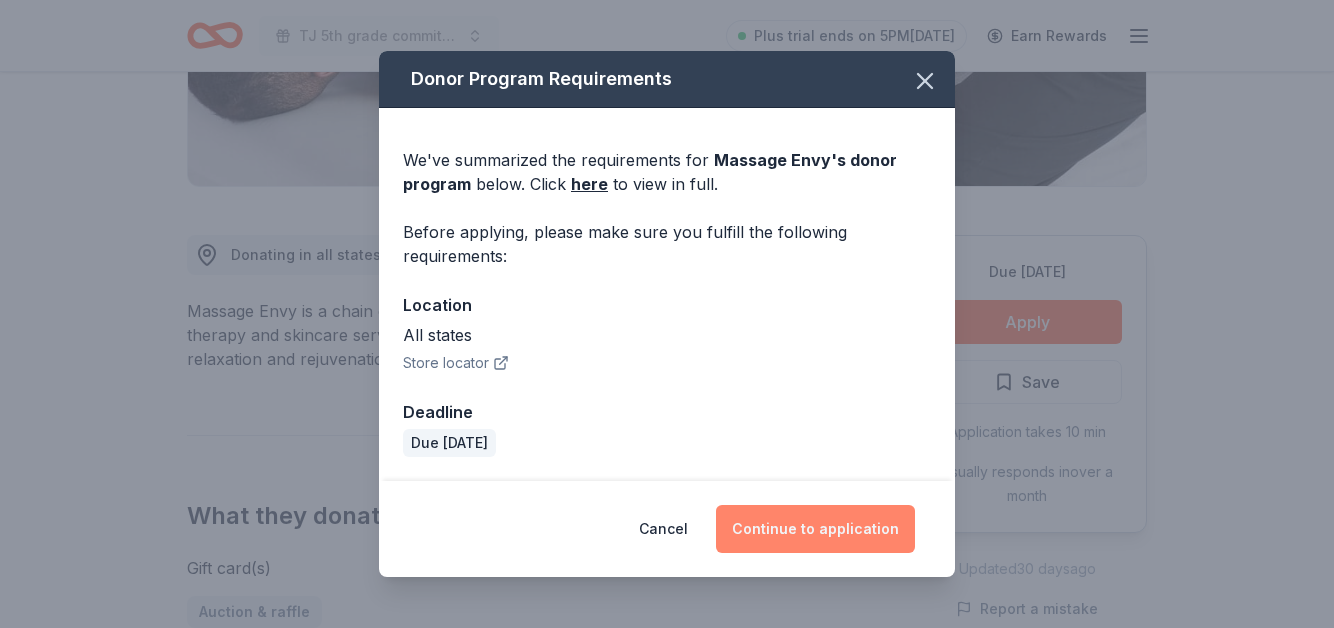 click on "Continue to application" at bounding box center (815, 529) 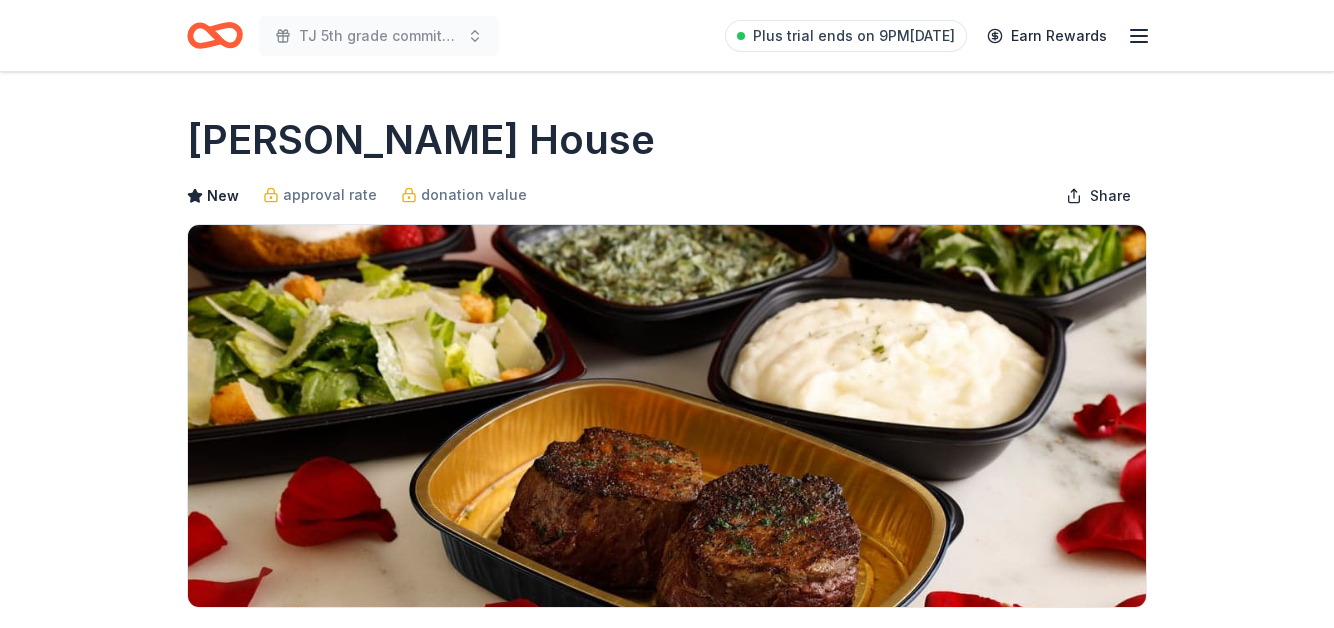 scroll, scrollTop: 544, scrollLeft: 0, axis: vertical 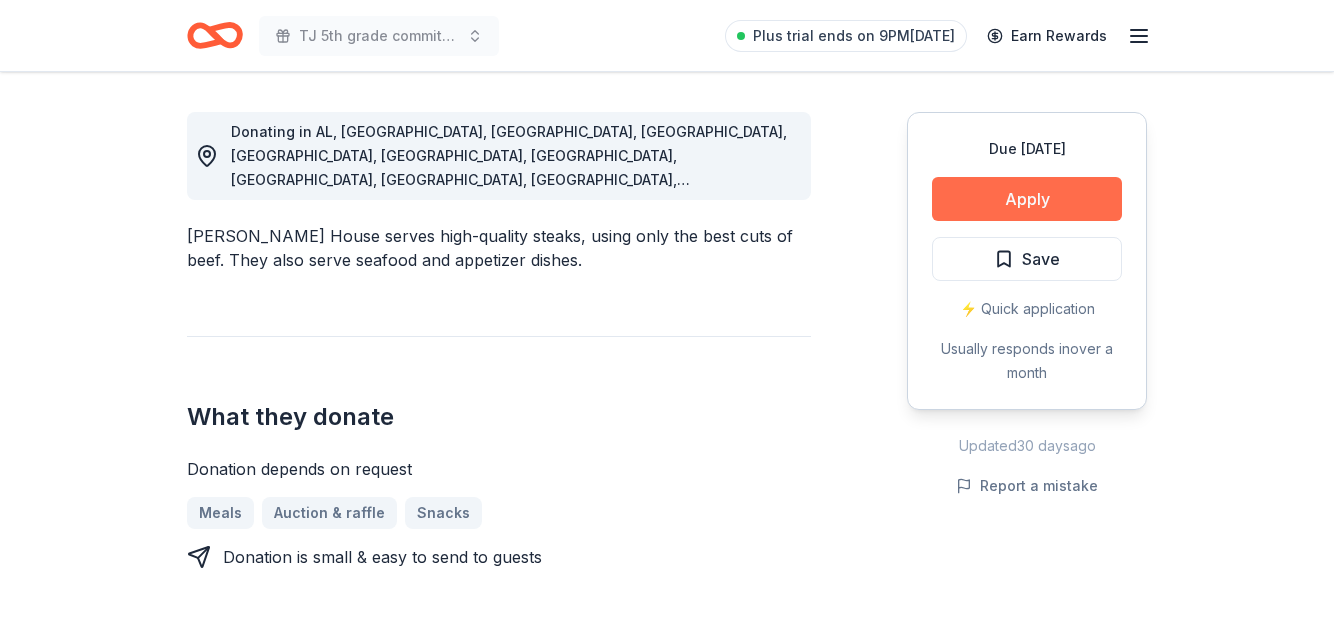 click on "Apply" at bounding box center [1027, 199] 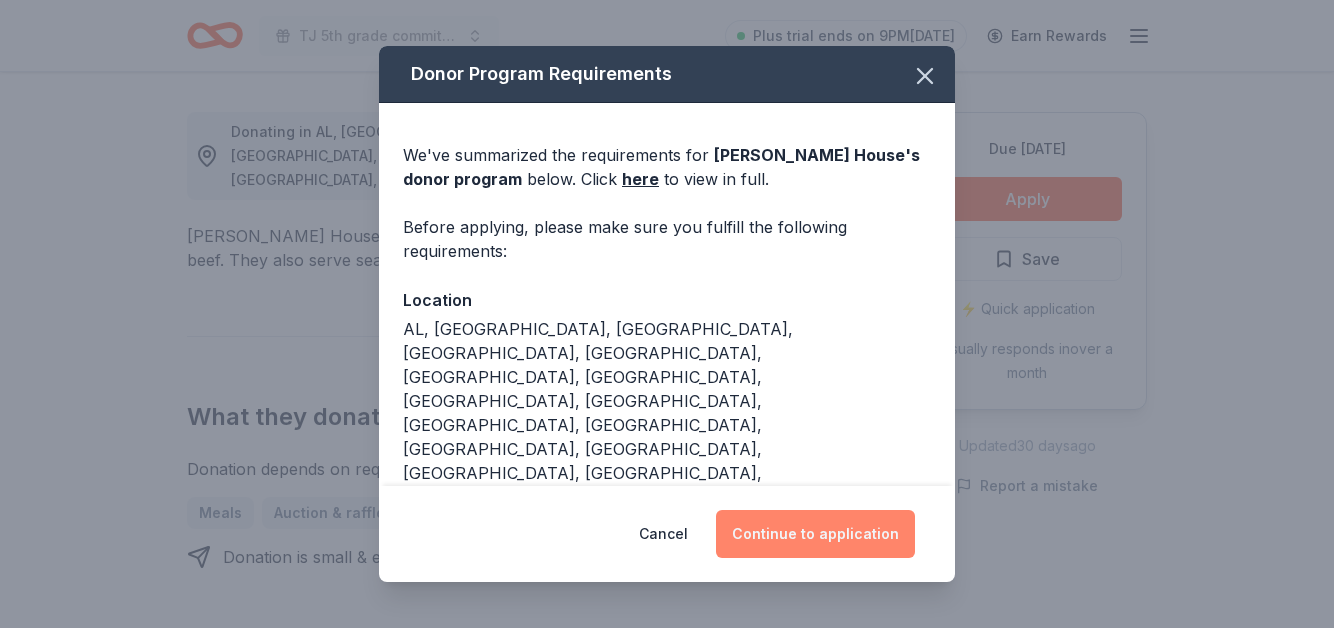 click on "Continue to application" at bounding box center (815, 534) 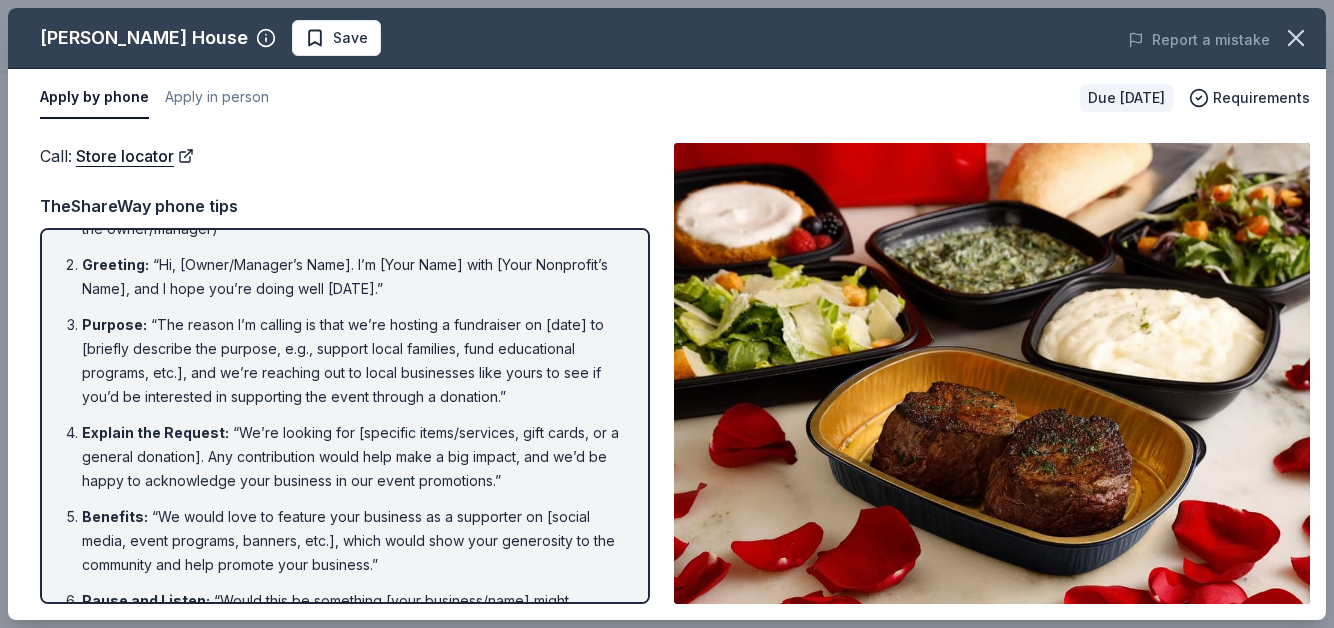 scroll, scrollTop: 0, scrollLeft: 0, axis: both 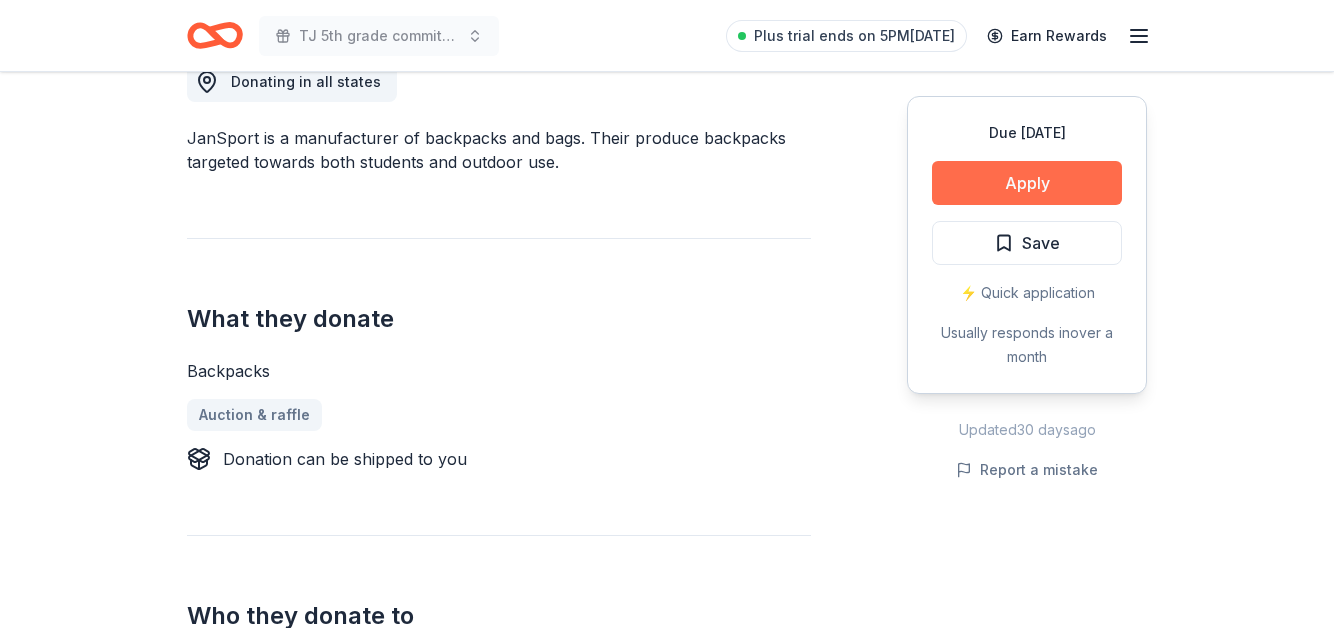 click on "Apply" at bounding box center (1027, 183) 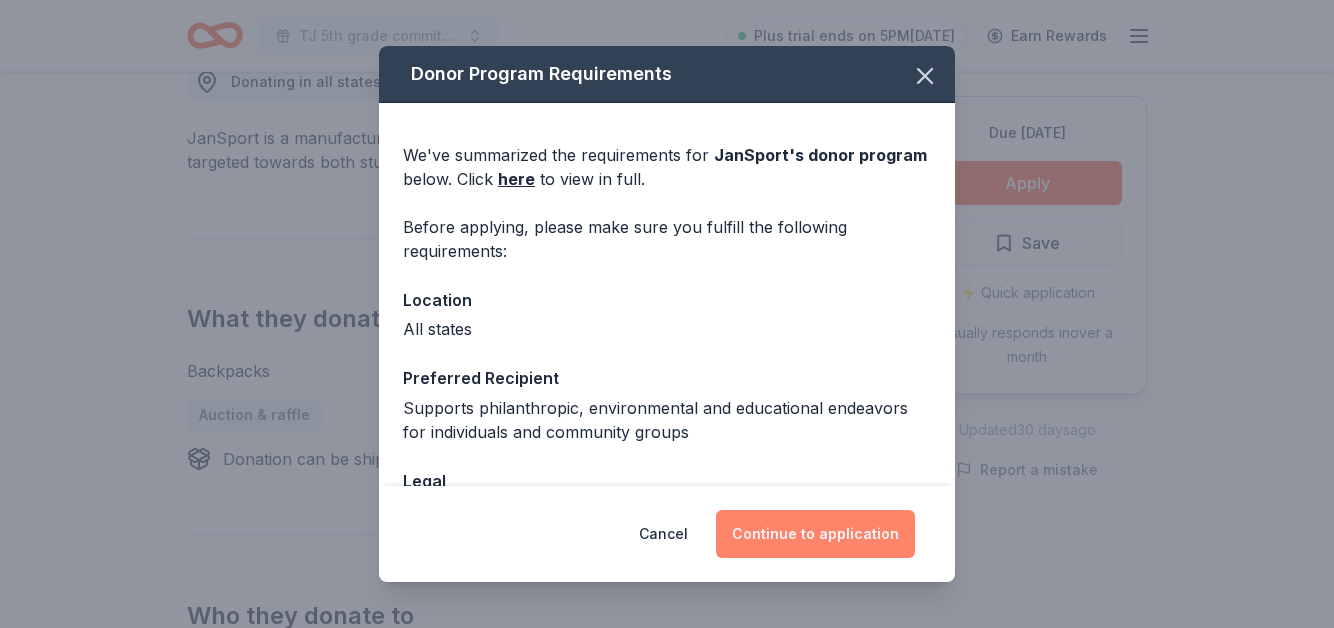 click on "Continue to application" at bounding box center (815, 534) 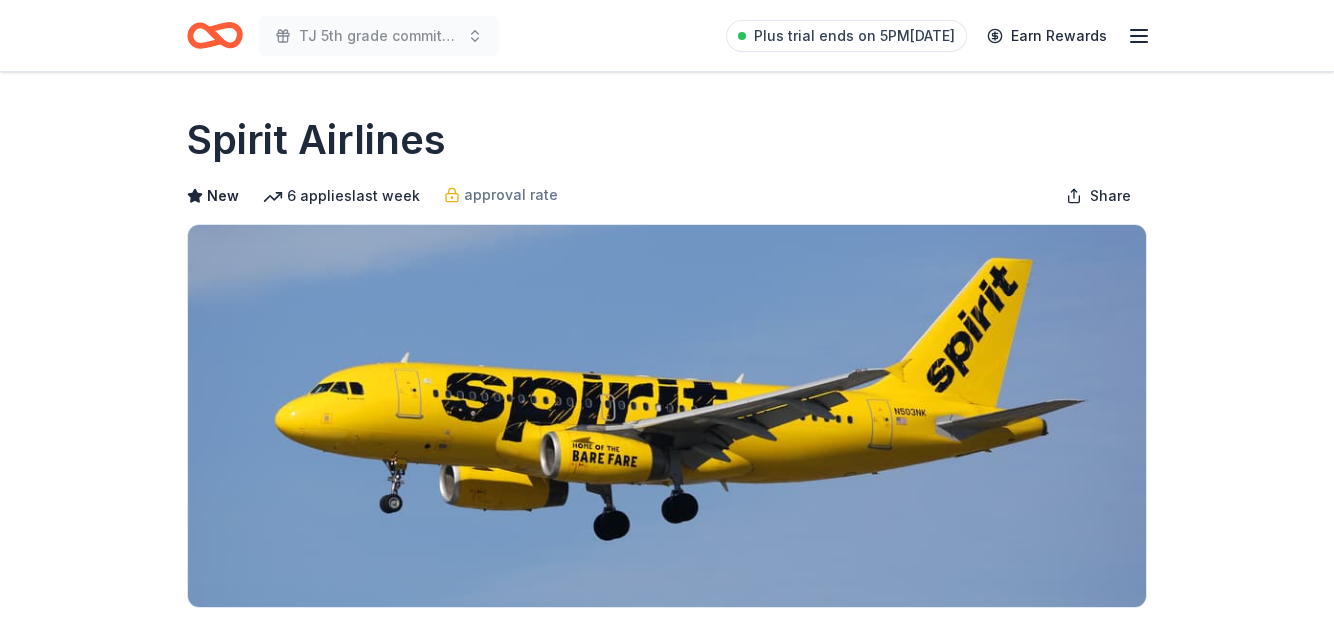 scroll, scrollTop: 469, scrollLeft: 0, axis: vertical 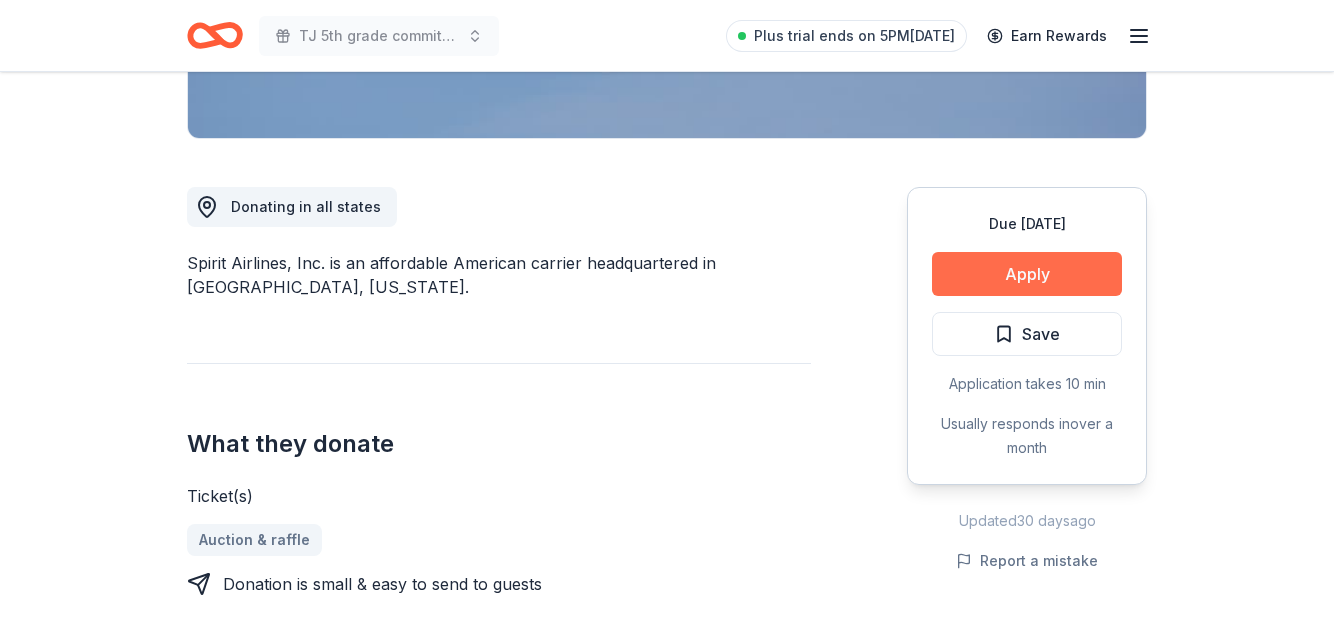 click on "Apply" at bounding box center (1027, 274) 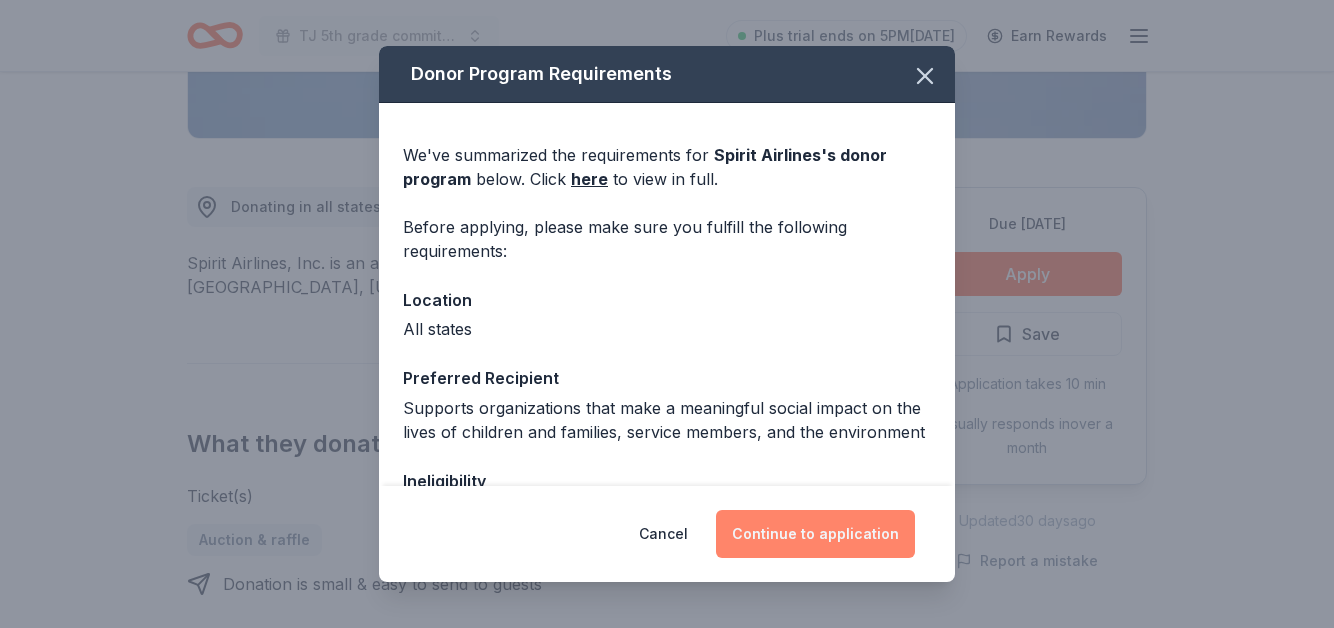 click on "Continue to application" at bounding box center (815, 534) 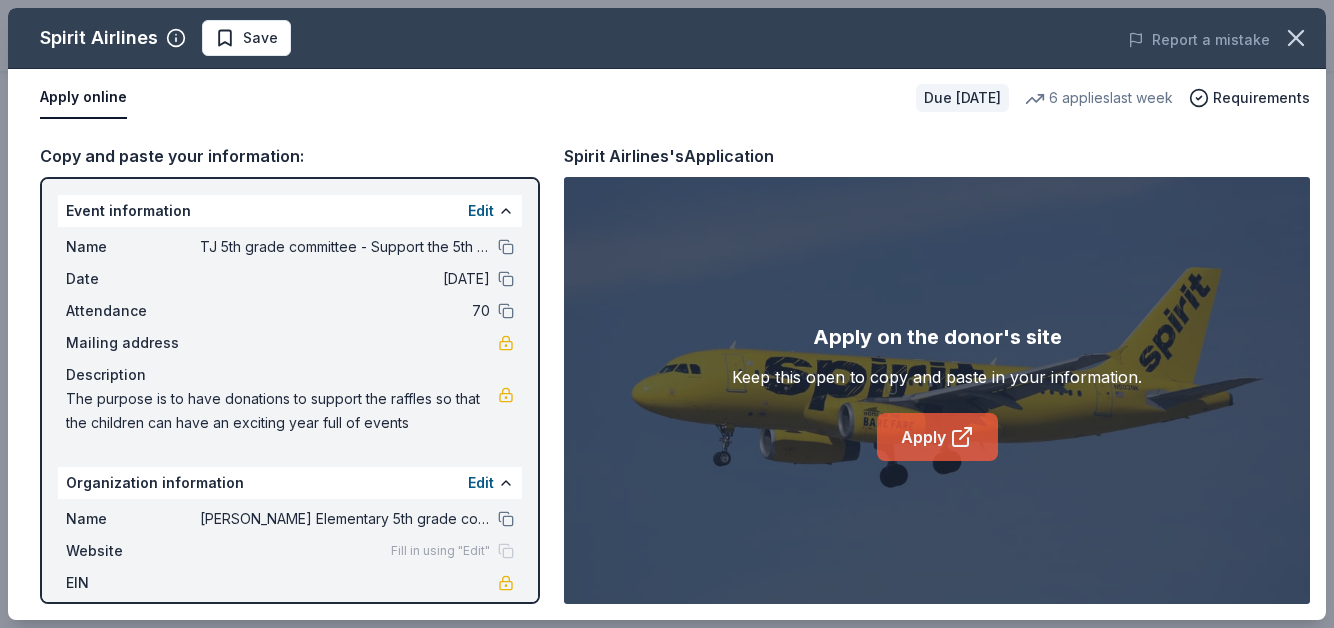 click on "Apply" at bounding box center [937, 437] 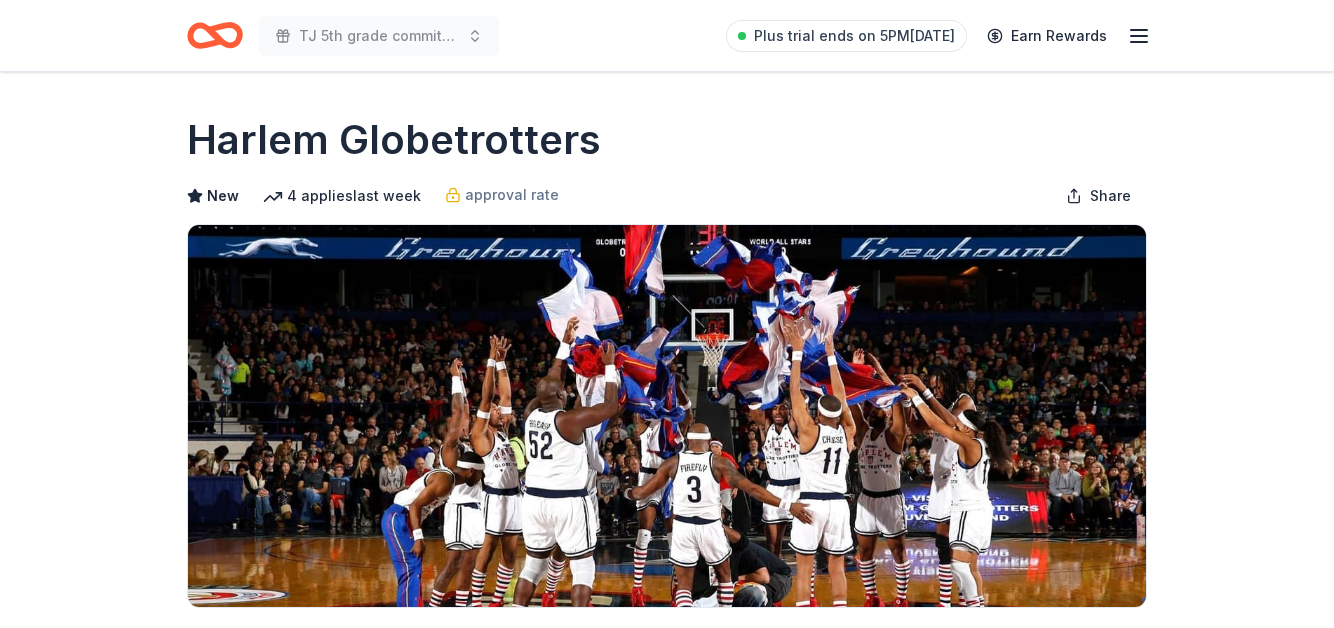 scroll, scrollTop: 228, scrollLeft: 0, axis: vertical 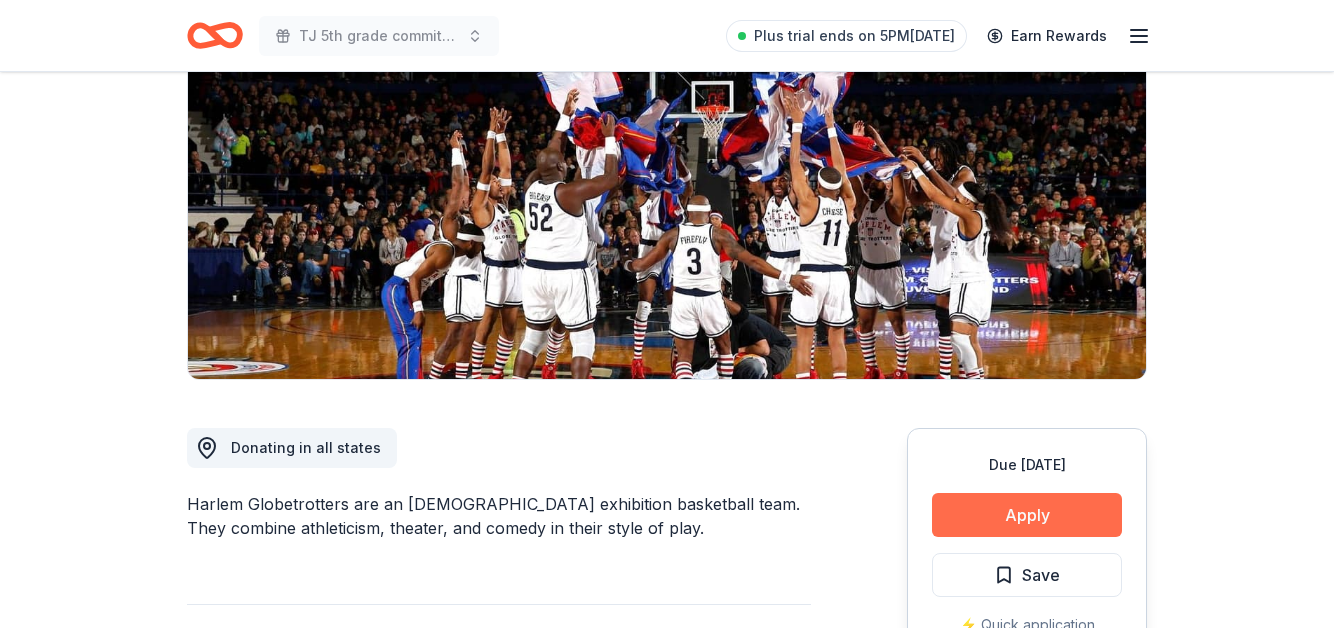 click on "Apply" at bounding box center [1027, 515] 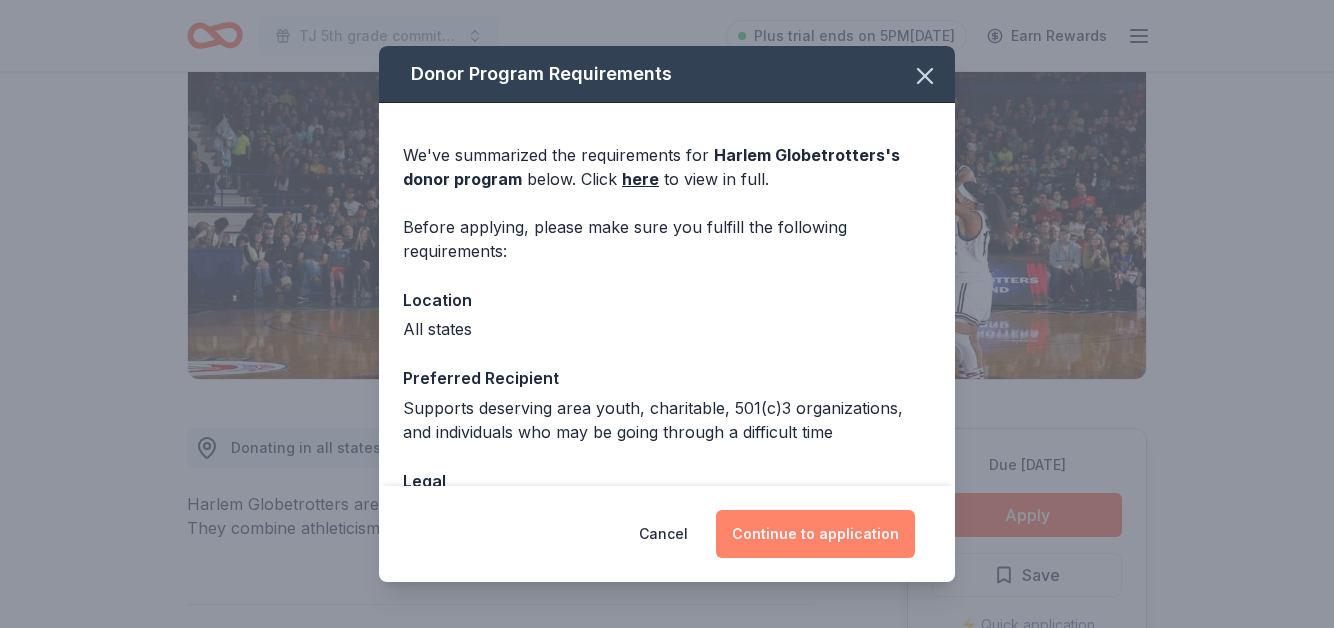 click on "Continue to application" at bounding box center (815, 534) 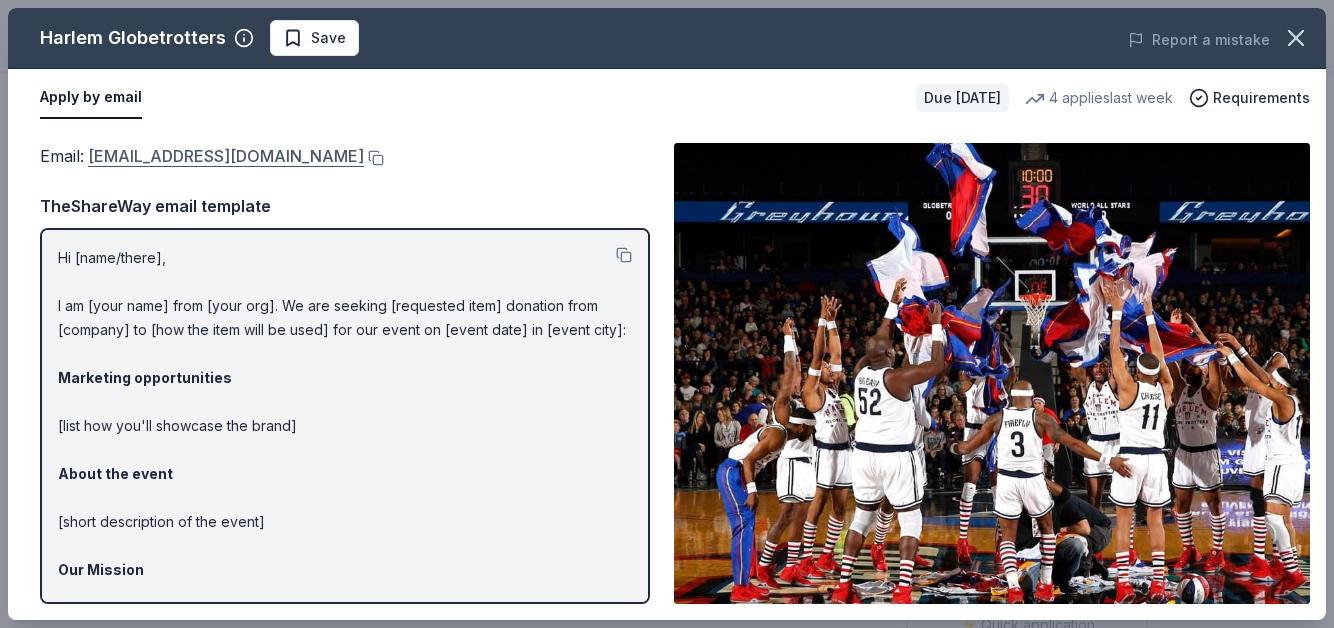click on "[EMAIL_ADDRESS][DOMAIN_NAME]" at bounding box center [226, 156] 